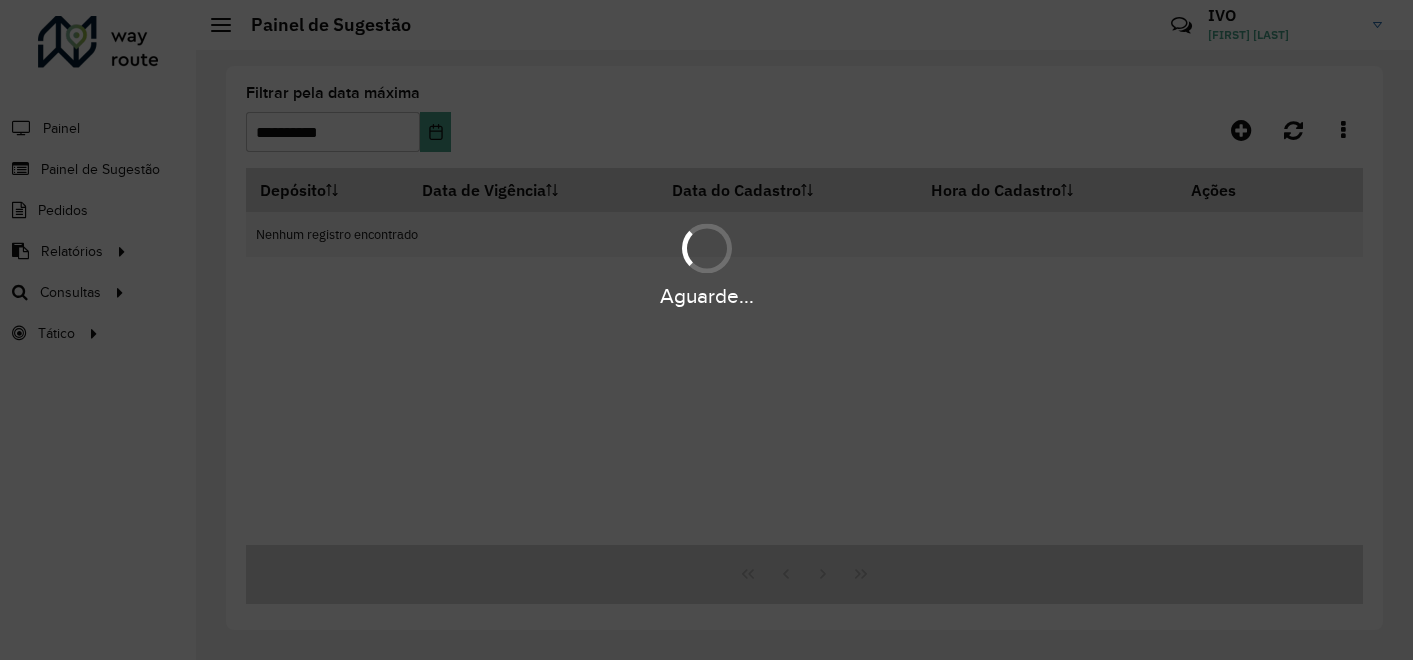 scroll, scrollTop: 0, scrollLeft: 0, axis: both 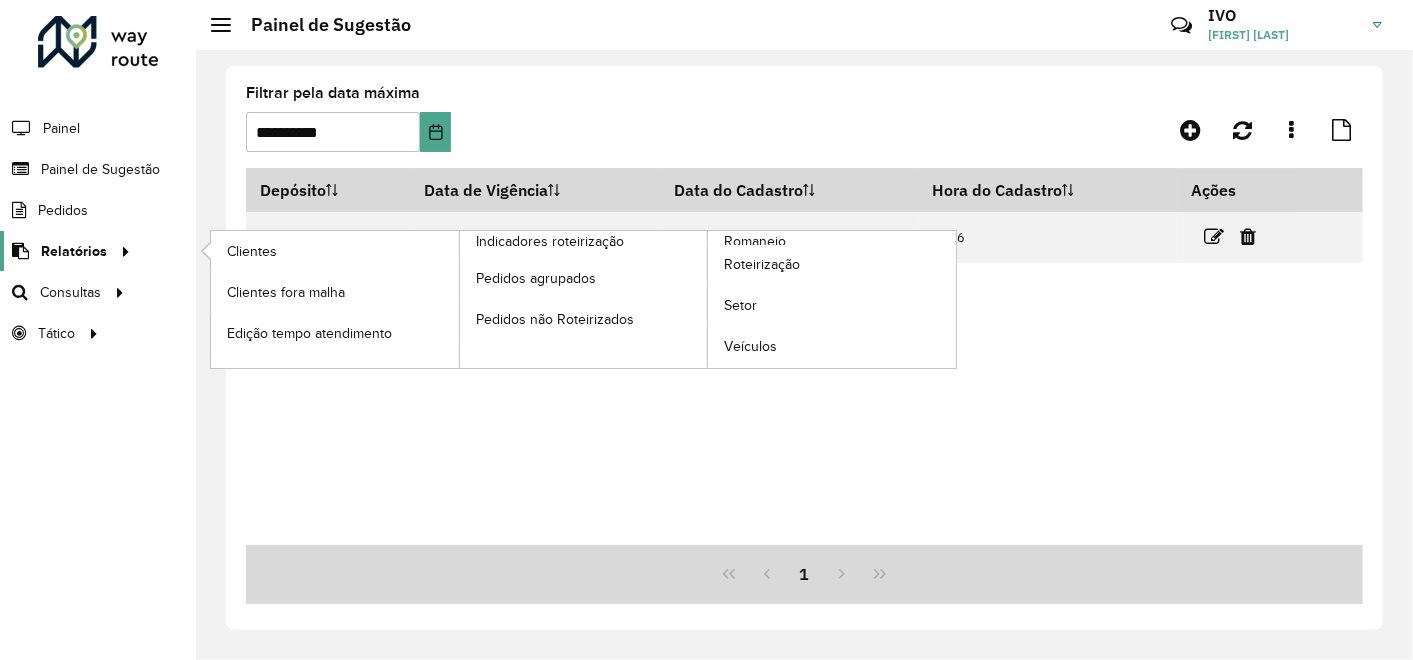 click on "Relatórios" 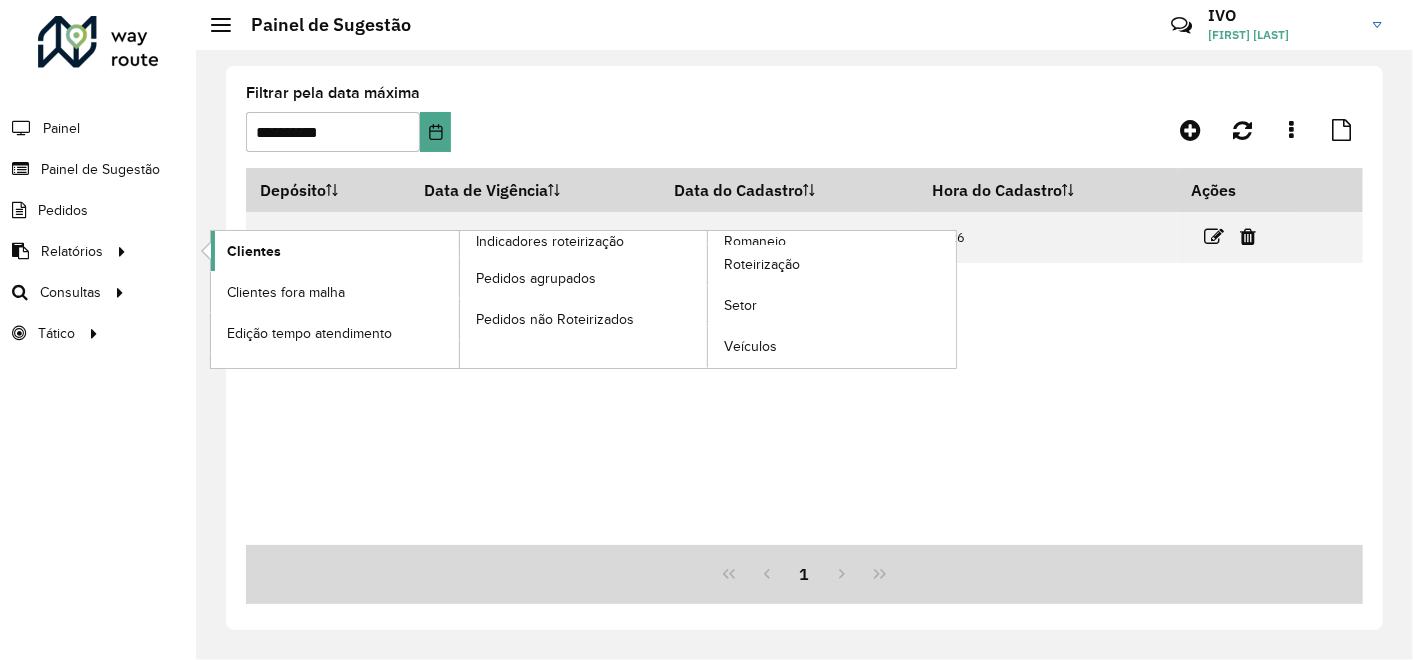 click on "Clientes" 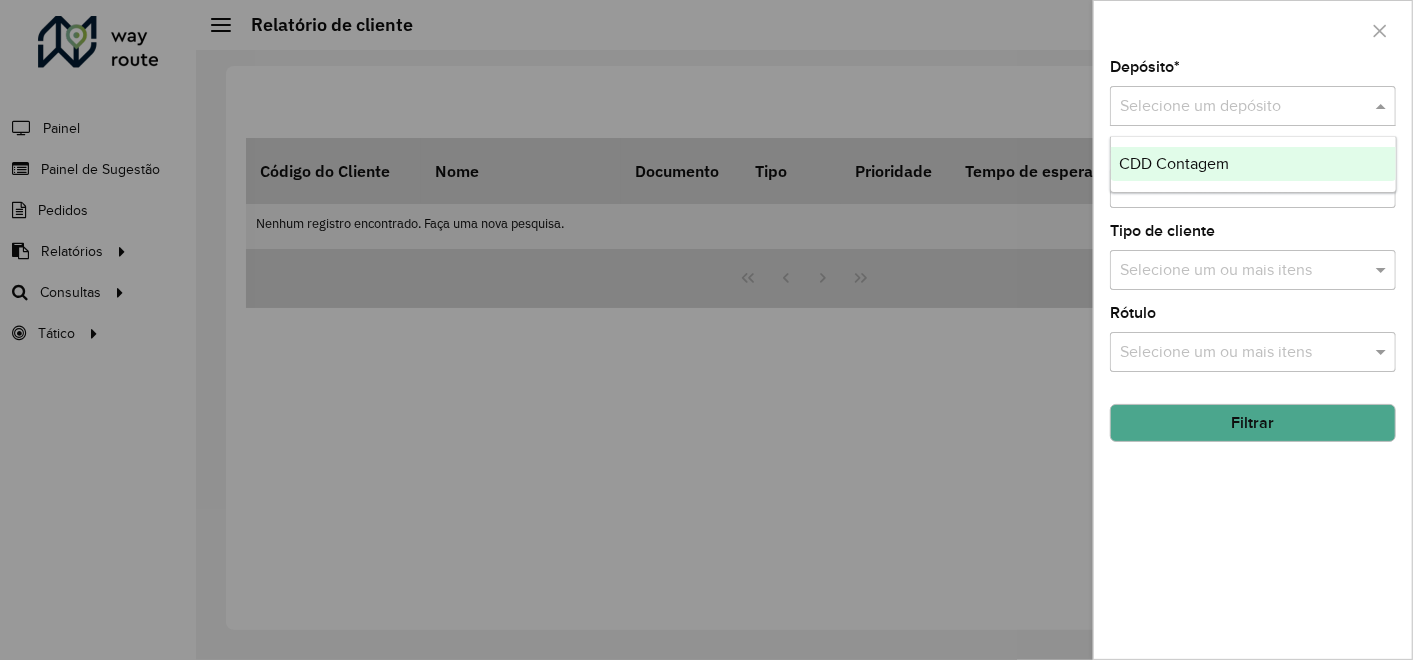 click at bounding box center (1233, 107) 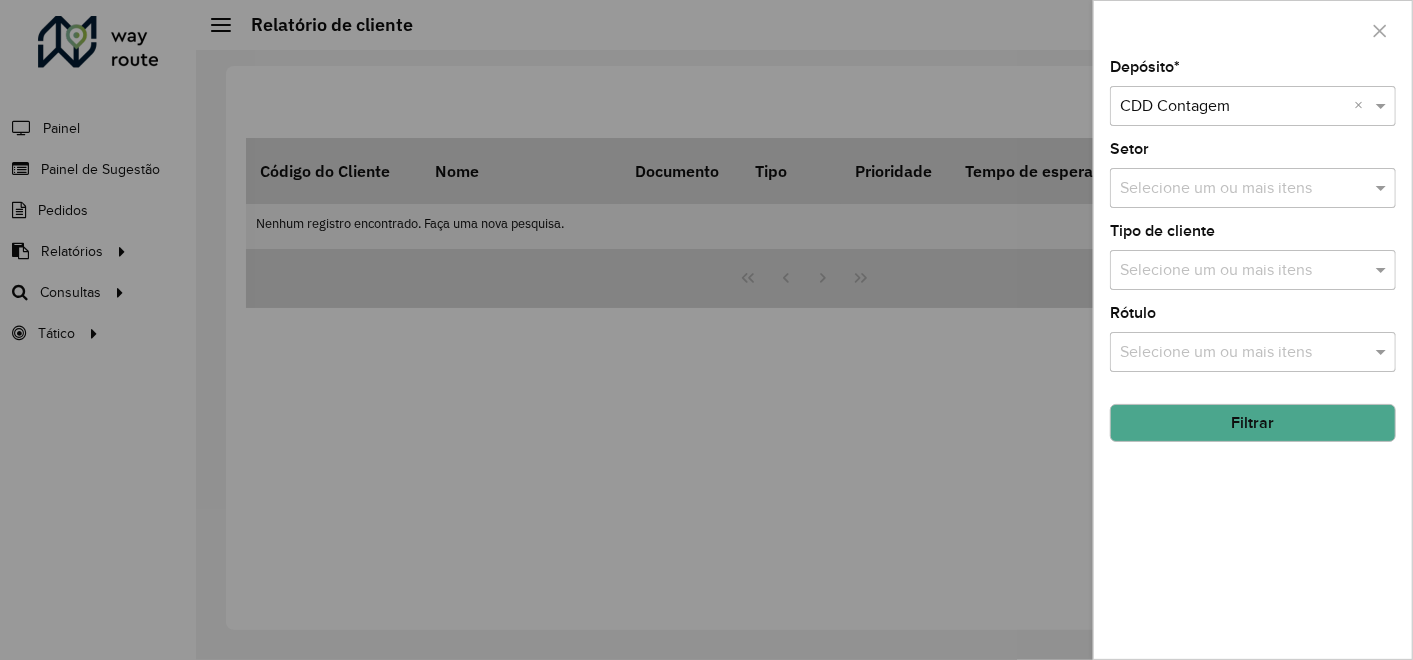 click on "Filtrar" 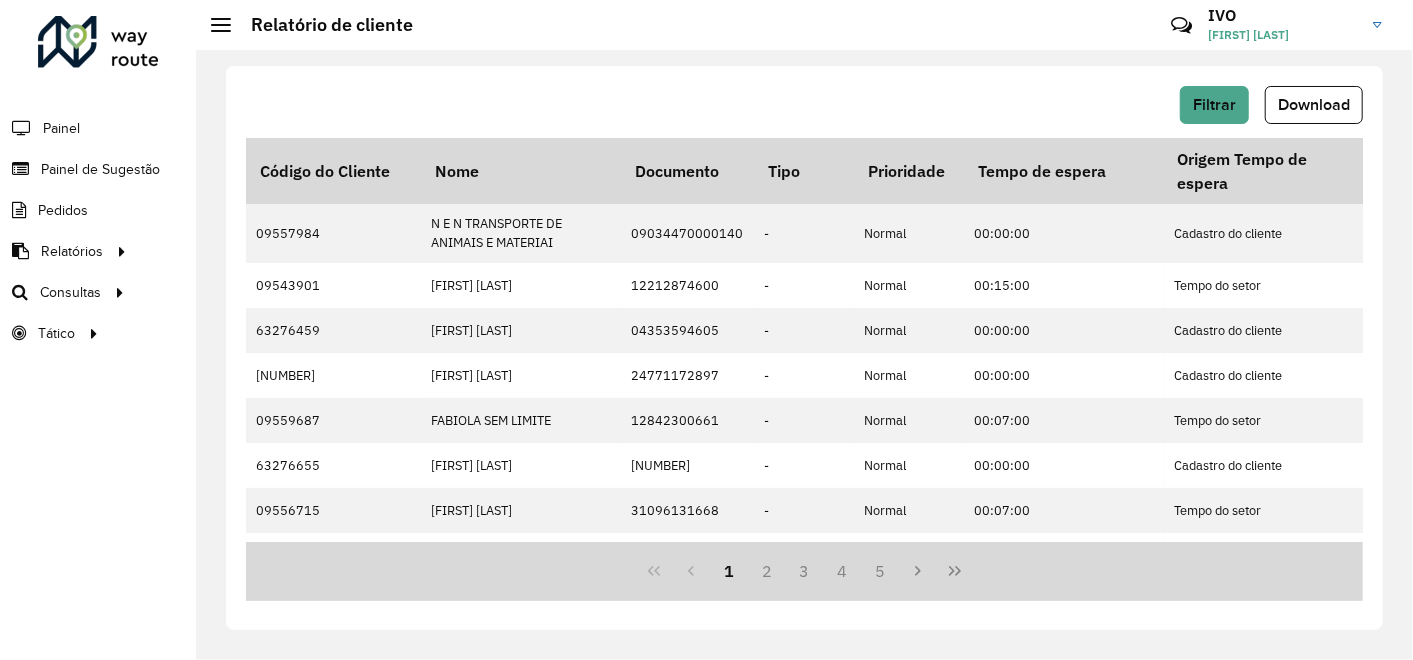 click on "Download" 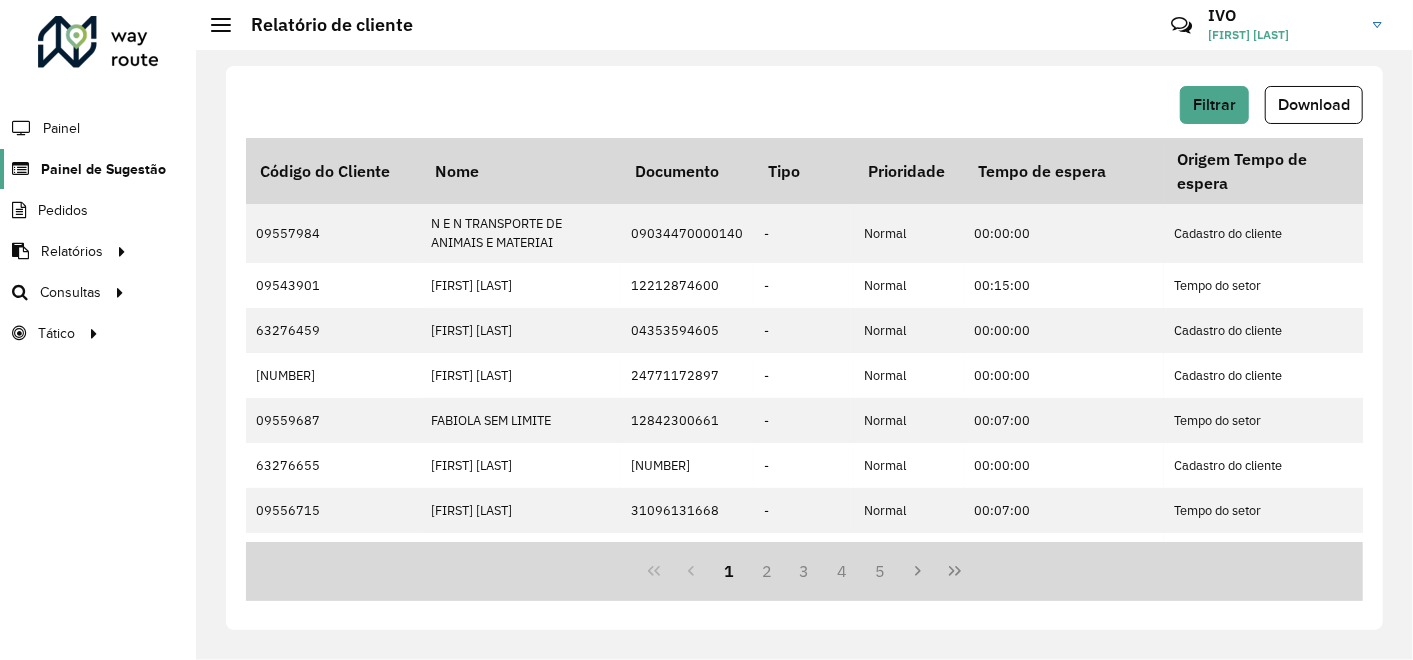 click on "Painel de Sugestão" 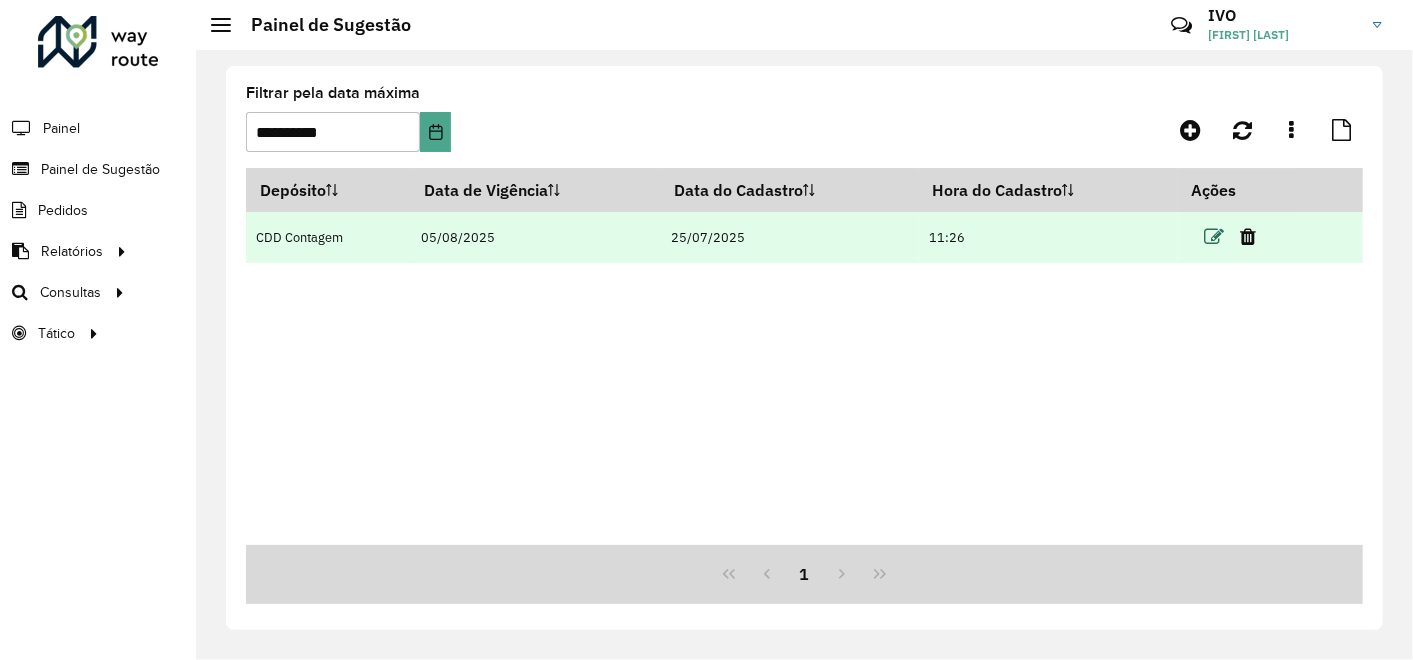 click at bounding box center (1214, 237) 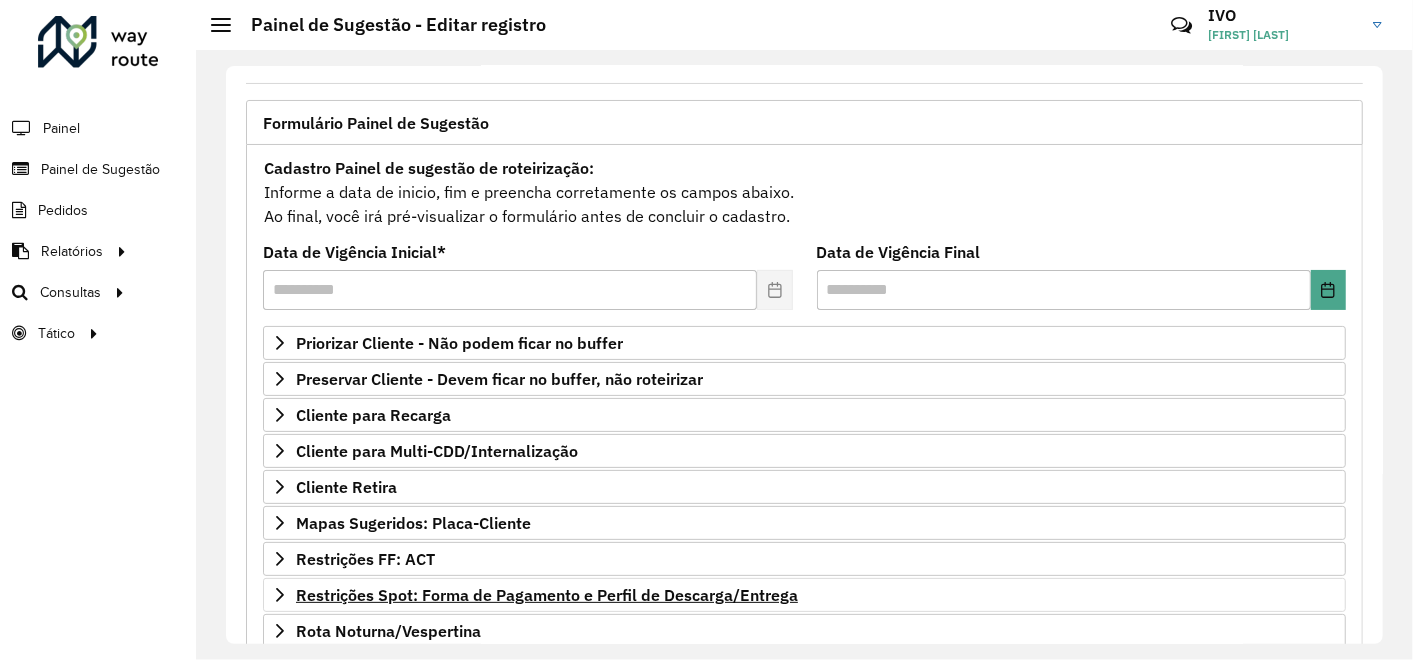 scroll, scrollTop: 222, scrollLeft: 0, axis: vertical 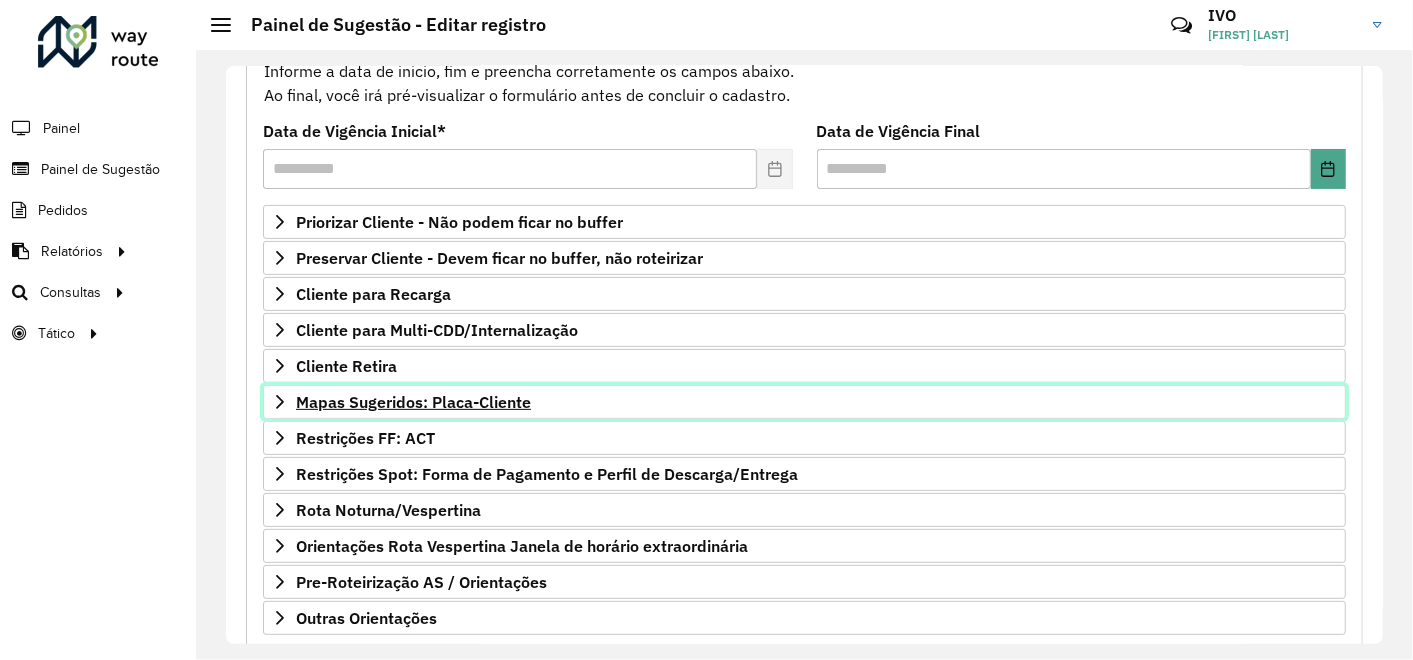 click on "Mapas Sugeridos: Placa-Cliente" at bounding box center [413, 402] 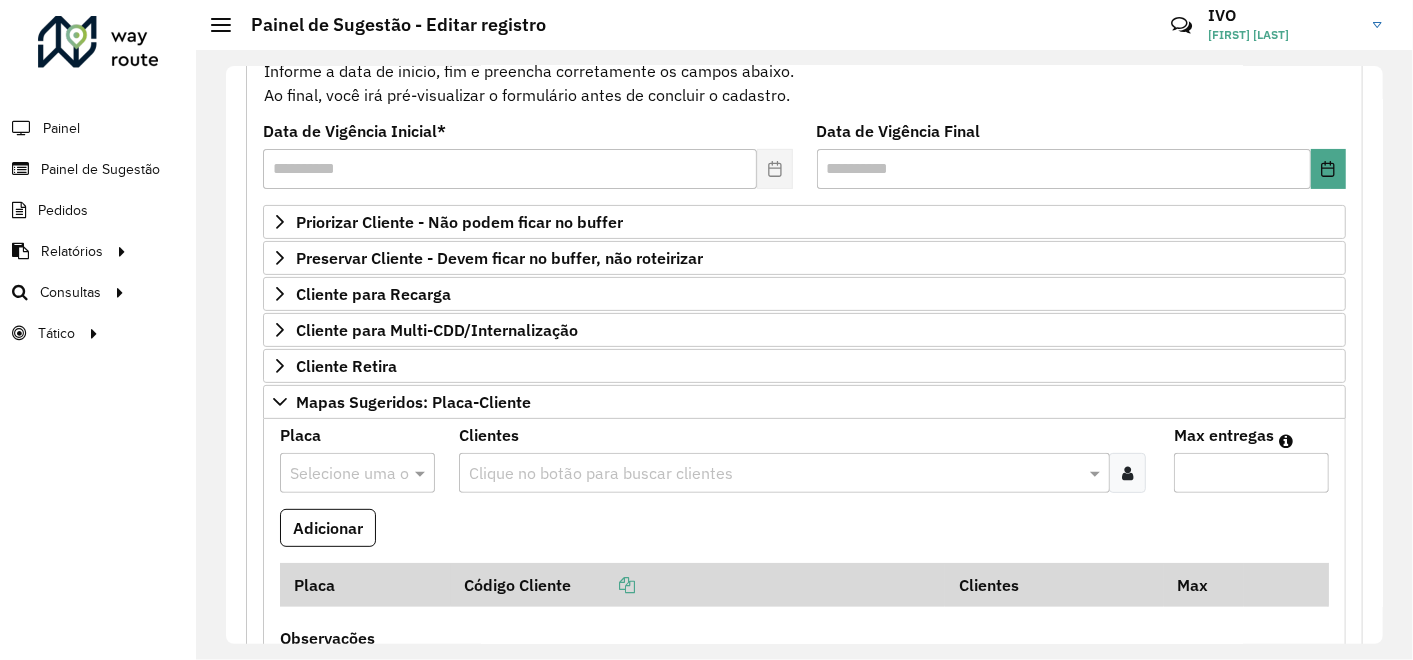 click at bounding box center [774, 474] 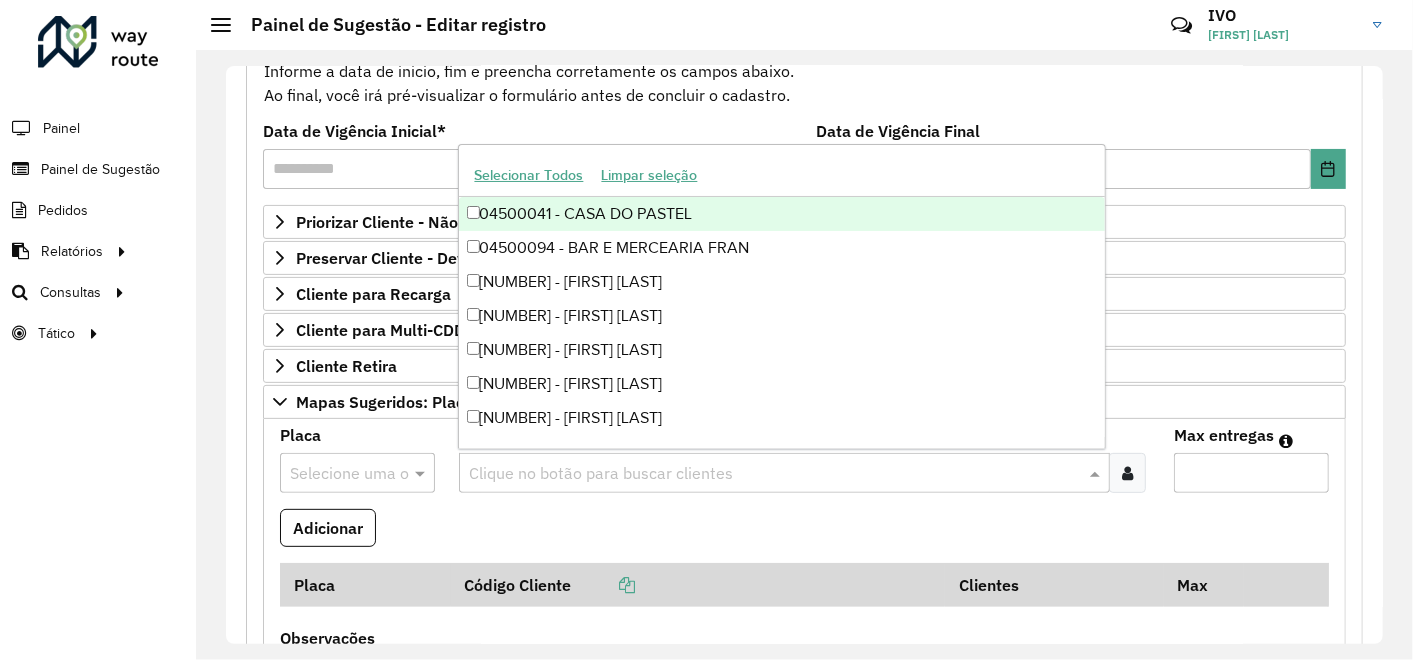 paste on "*****" 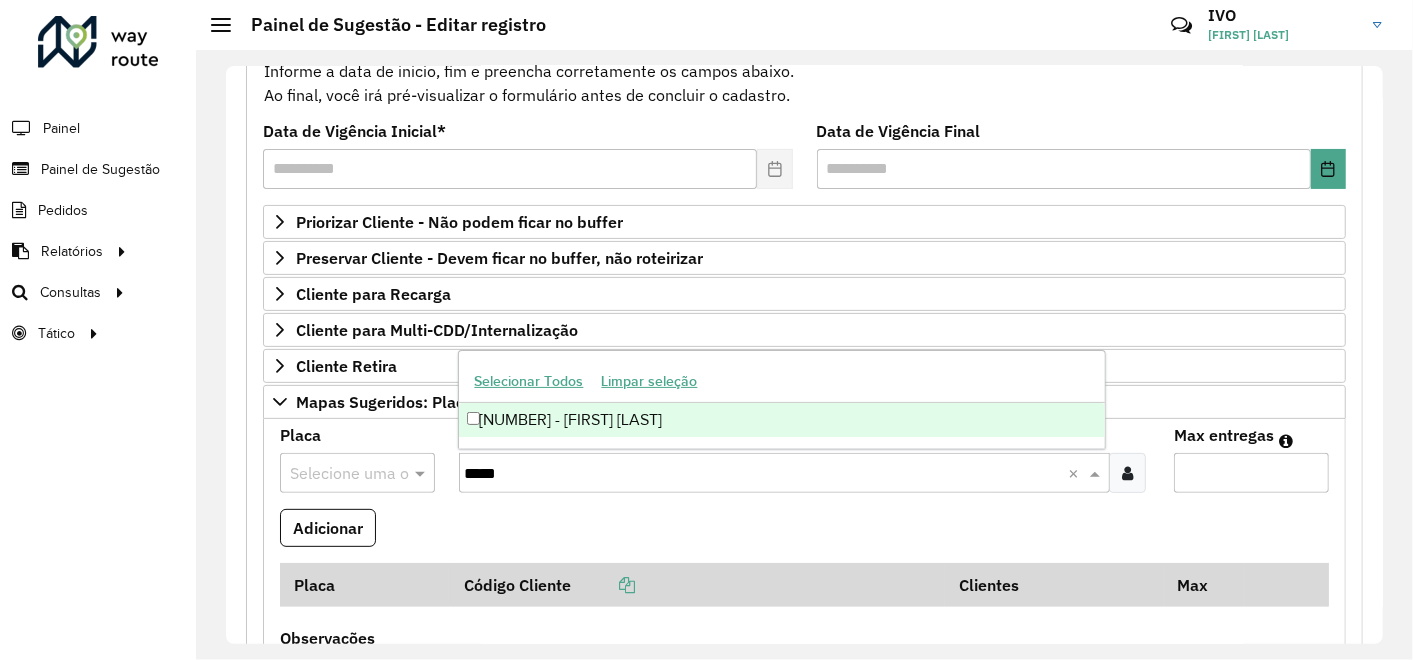 type on "*****" 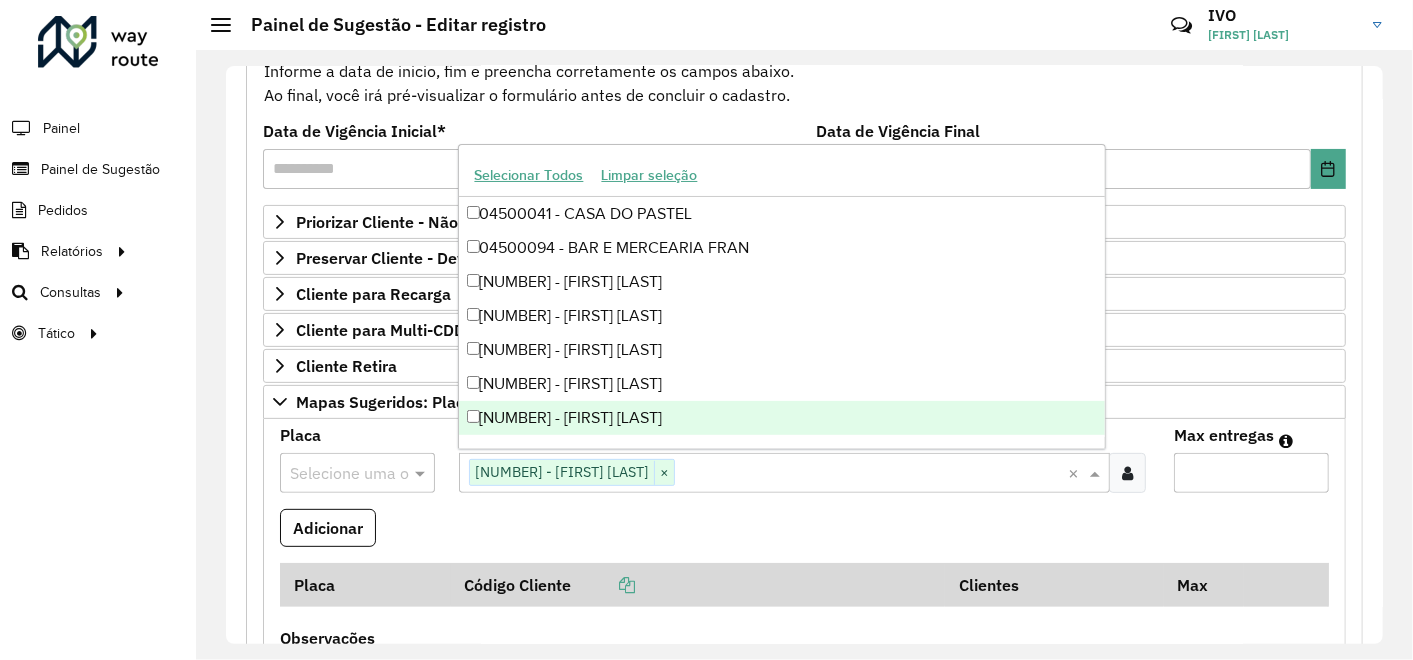 click at bounding box center (337, 474) 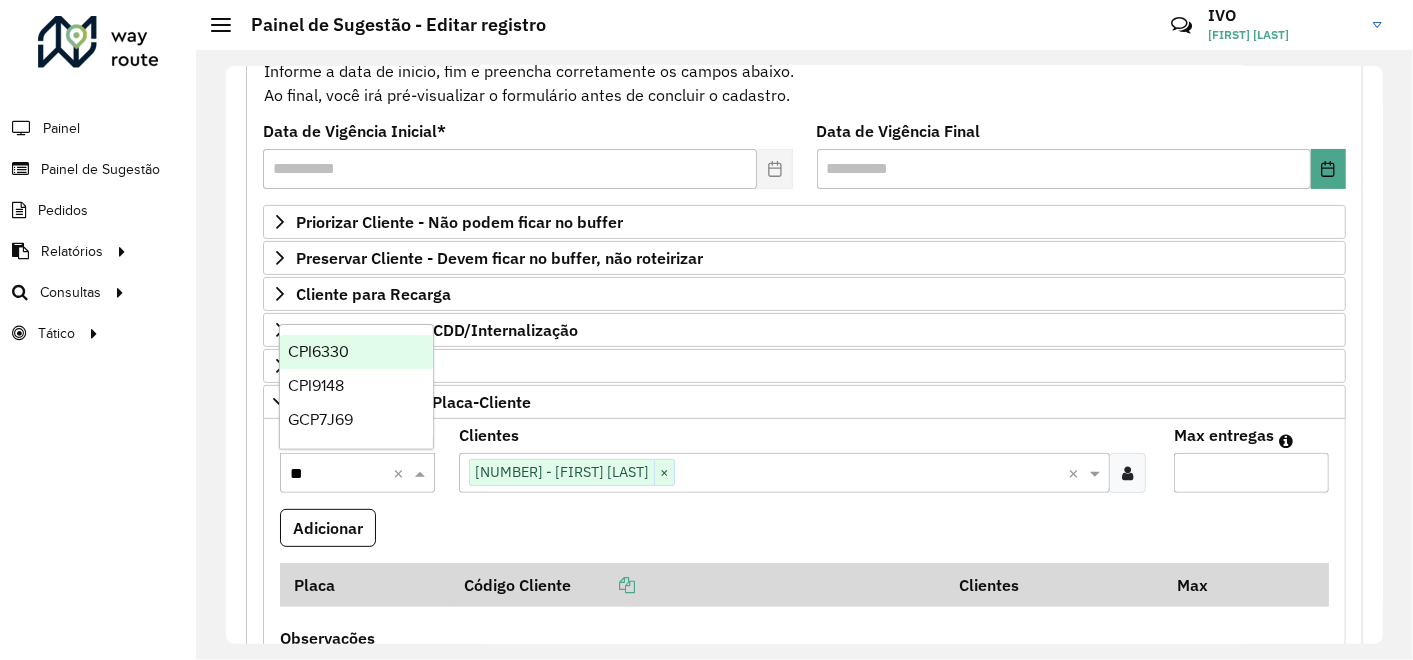 type on "***" 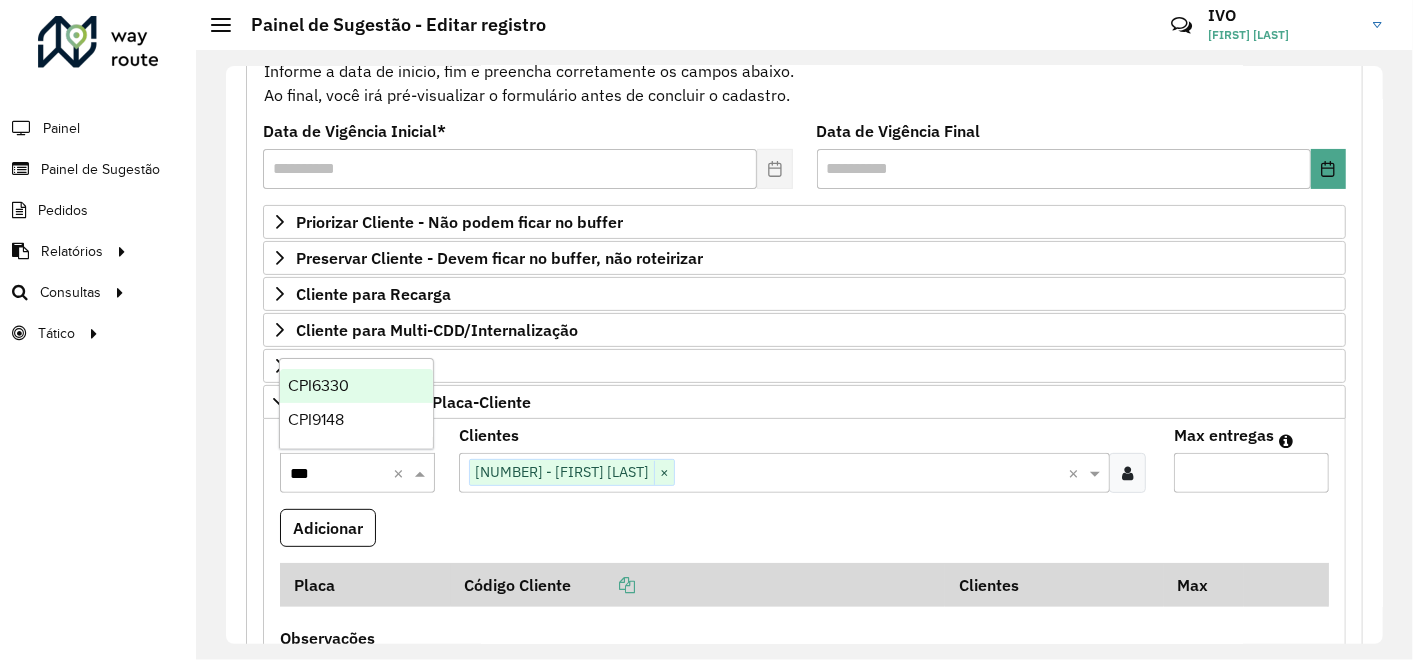 click on "CPI6330" at bounding box center (318, 385) 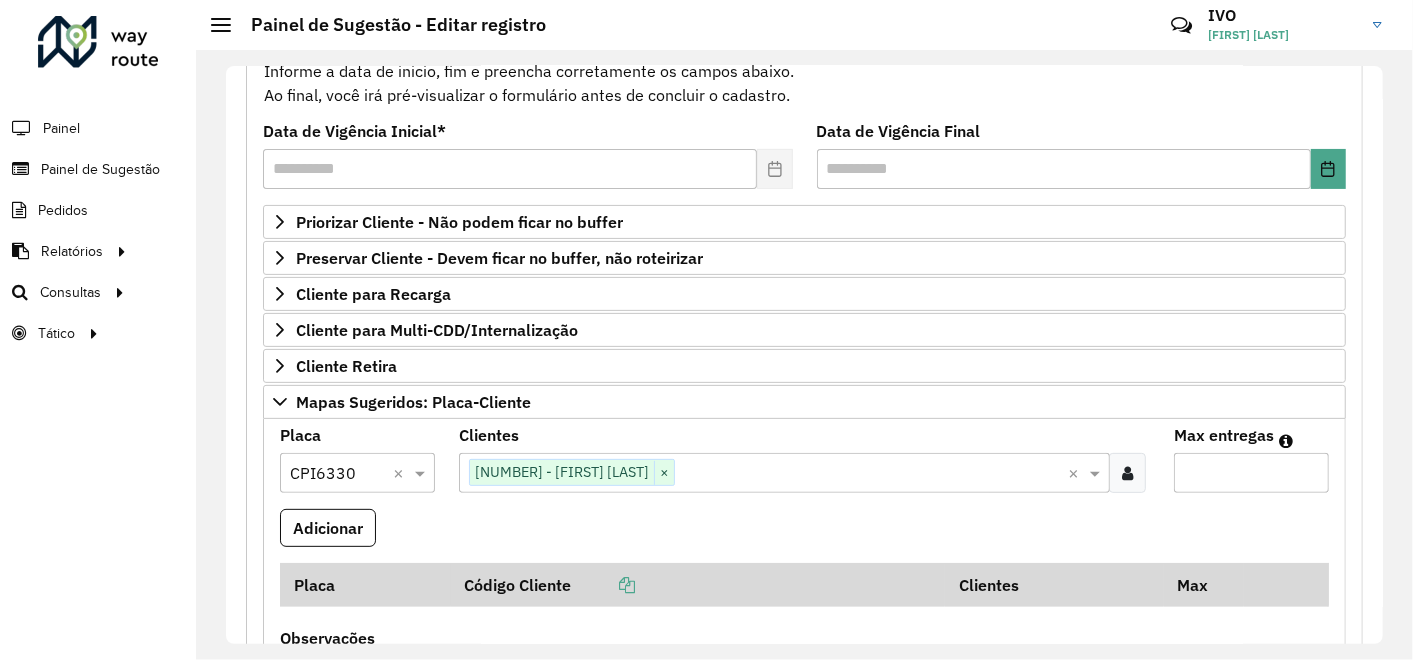 click on "Max entregas" at bounding box center [1251, 473] 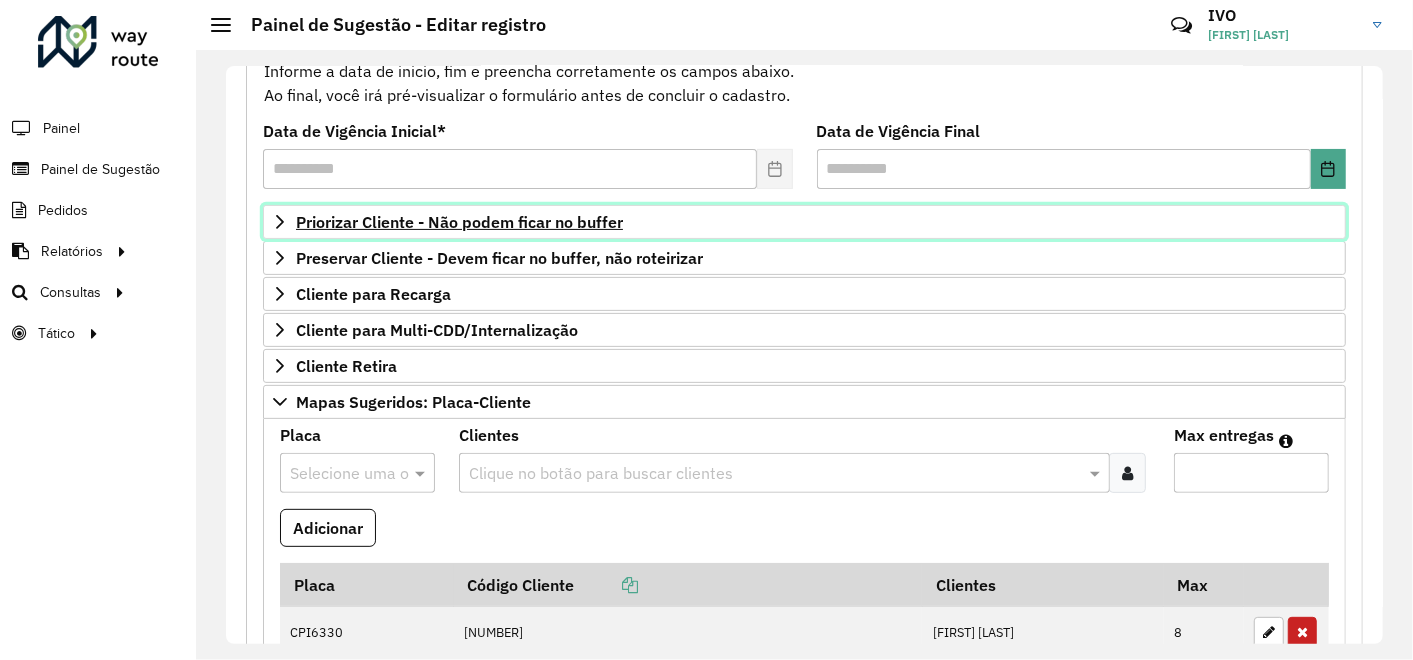 click on "Priorizar Cliente - Não podem ficar no buffer" at bounding box center (459, 222) 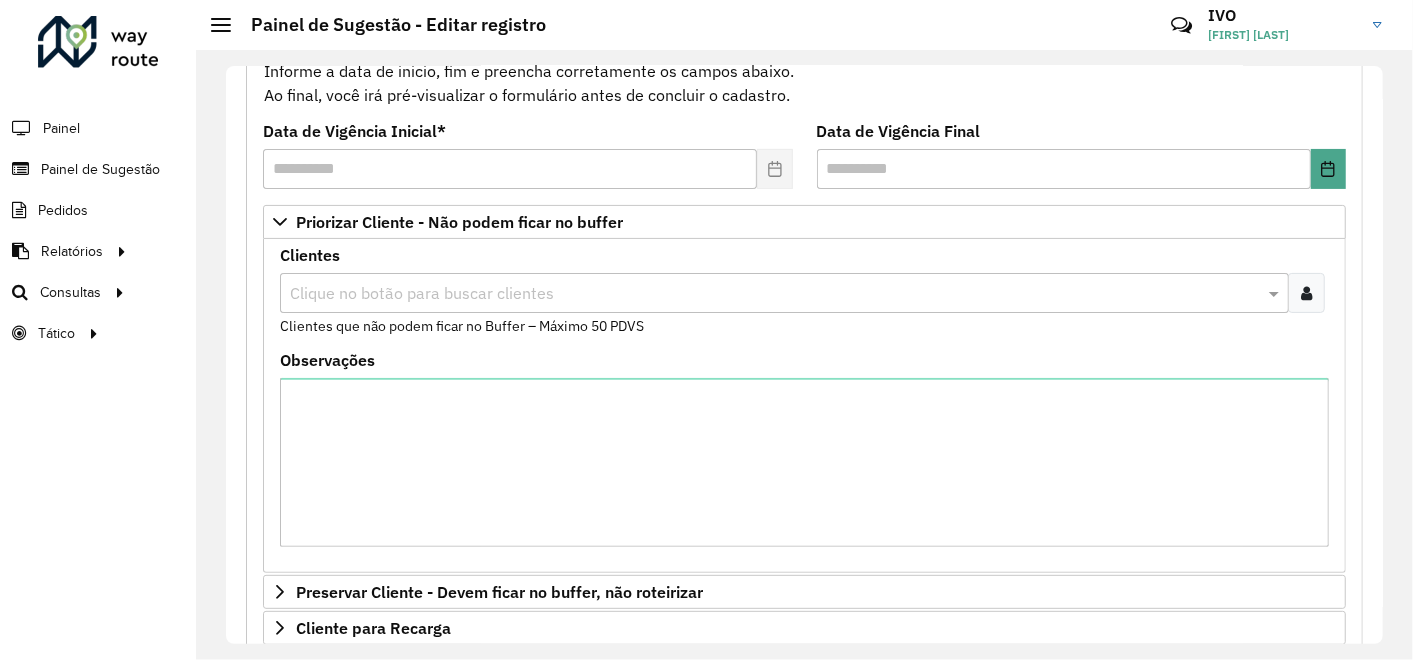 click at bounding box center (1306, 293) 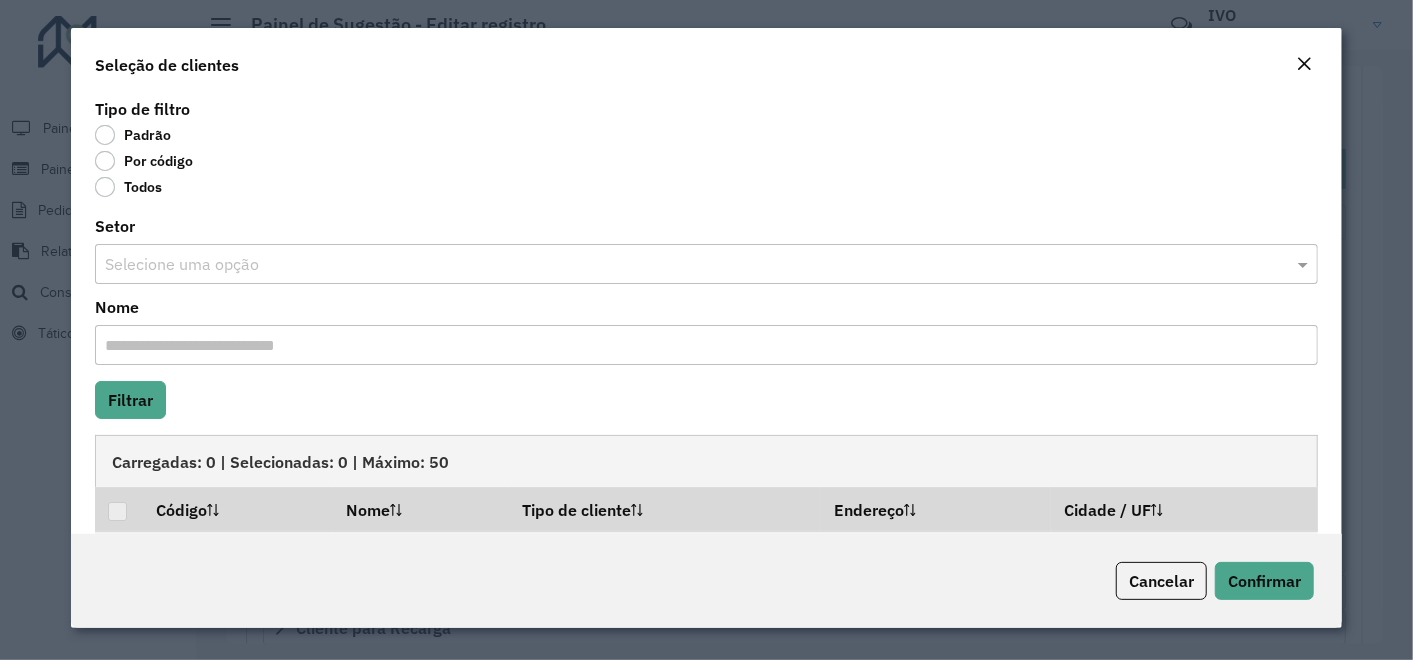 click on "Por código" 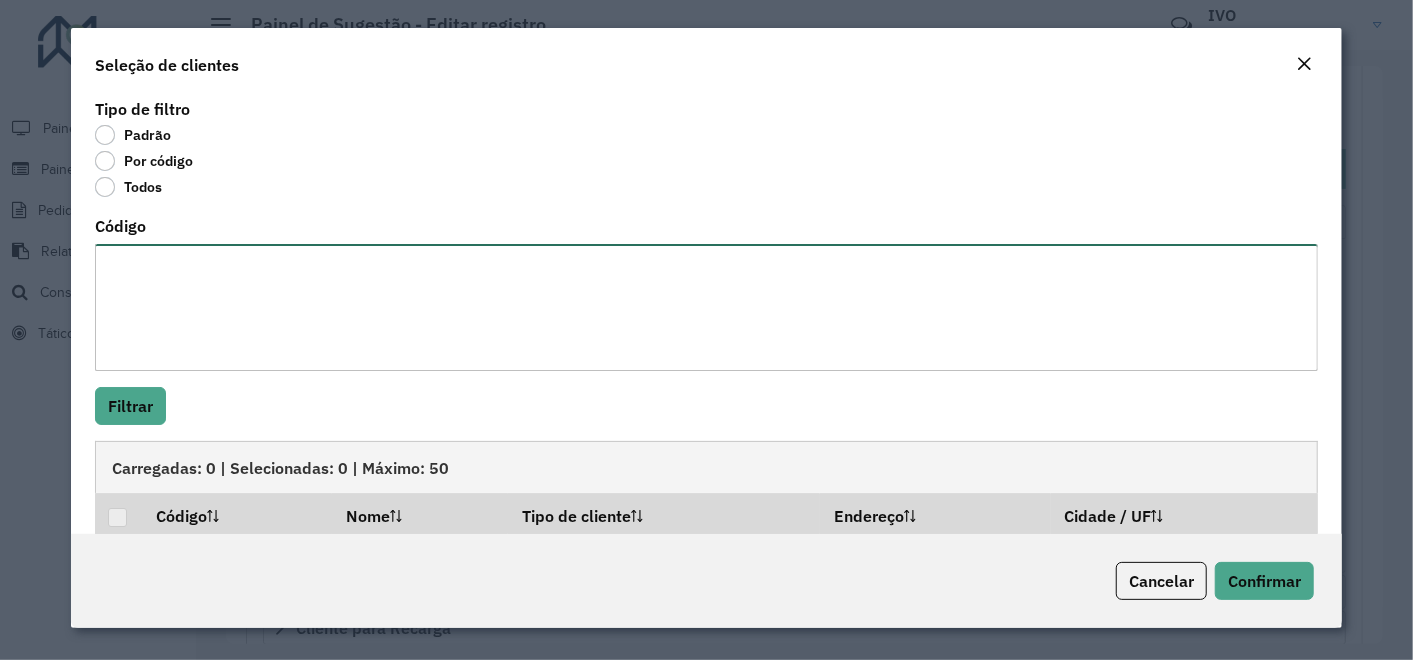 click on "Código" at bounding box center [707, 307] 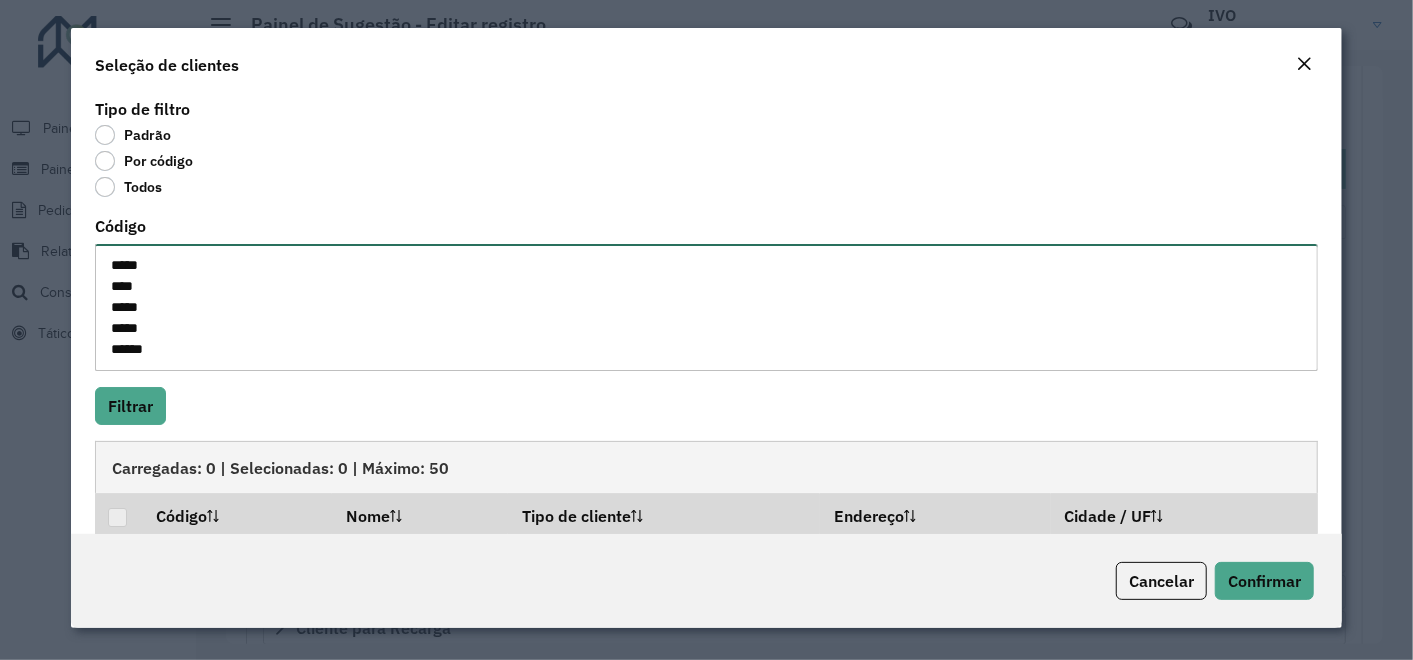 scroll, scrollTop: 8, scrollLeft: 0, axis: vertical 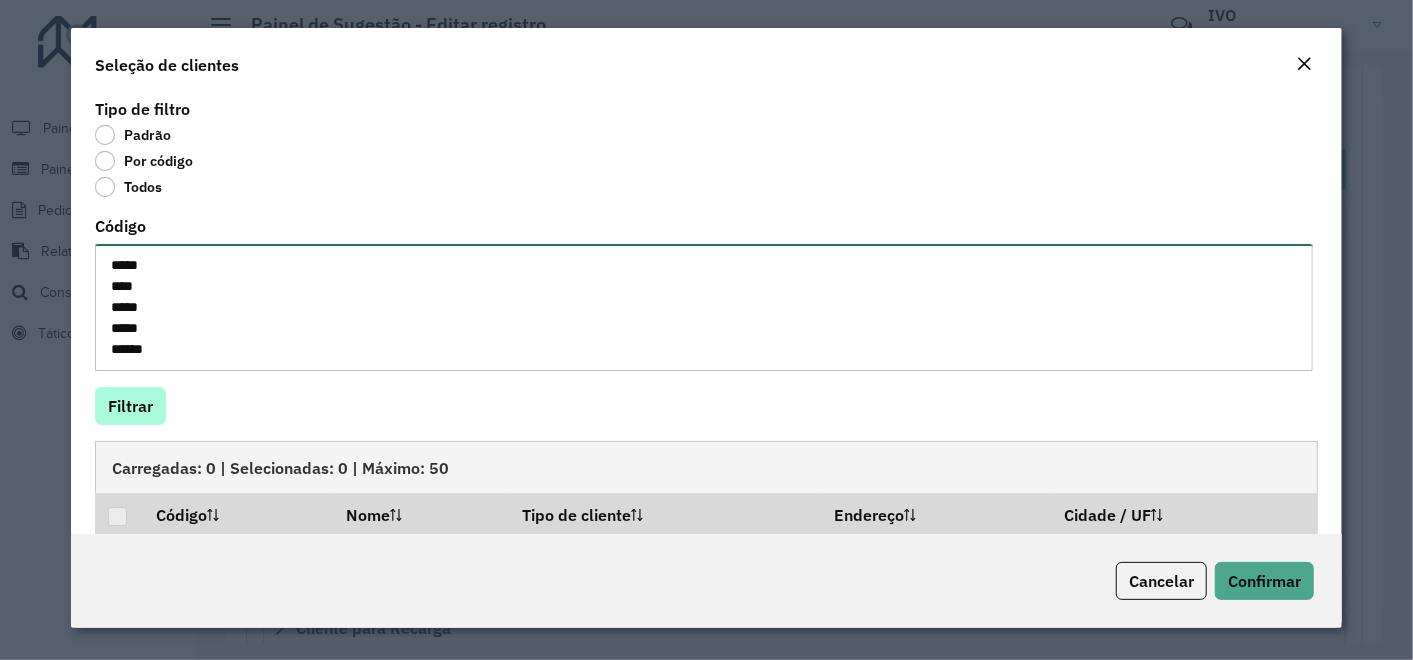 type on "*****
****
*****
*****
*****" 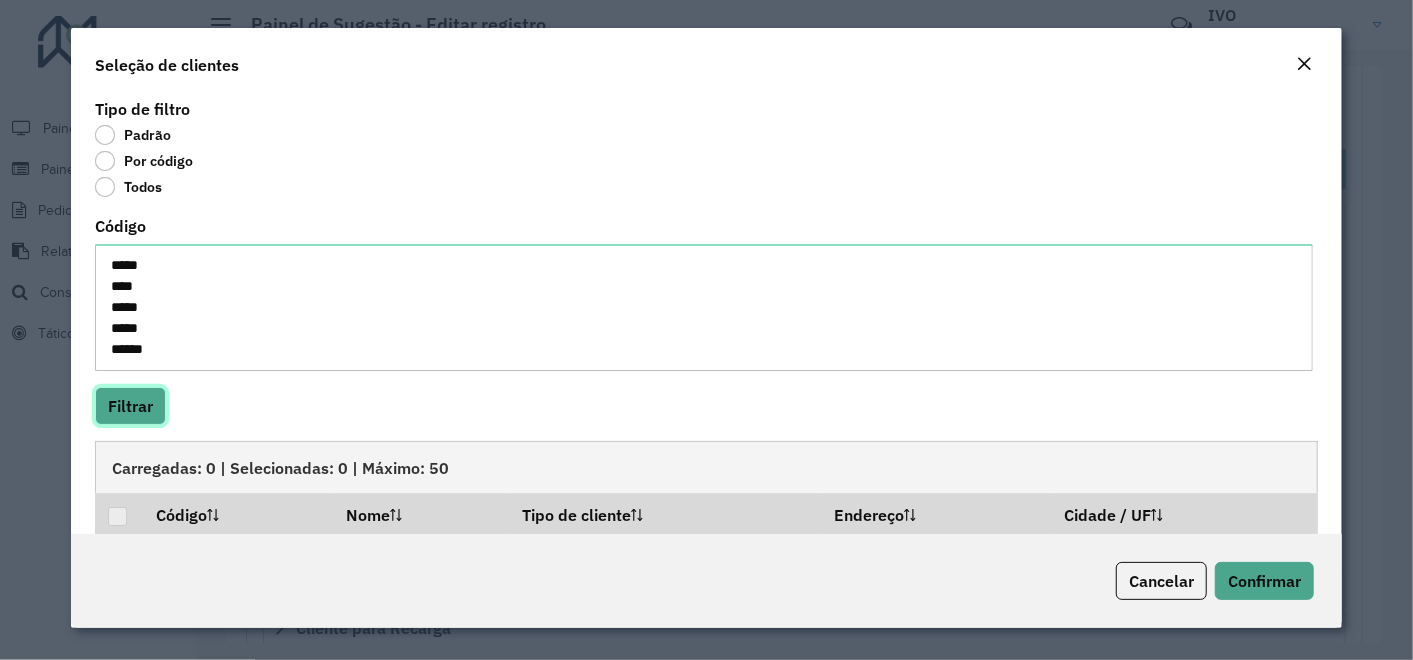 click on "Filtrar" 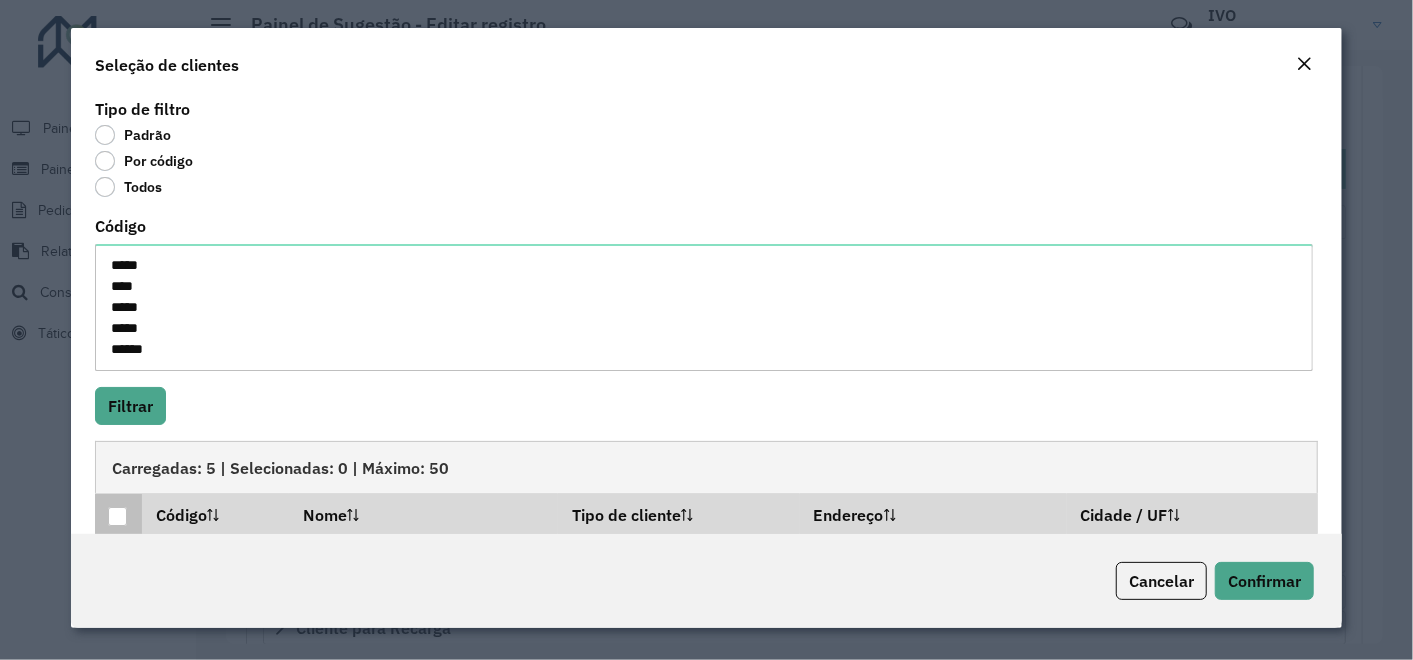 click at bounding box center [117, 516] 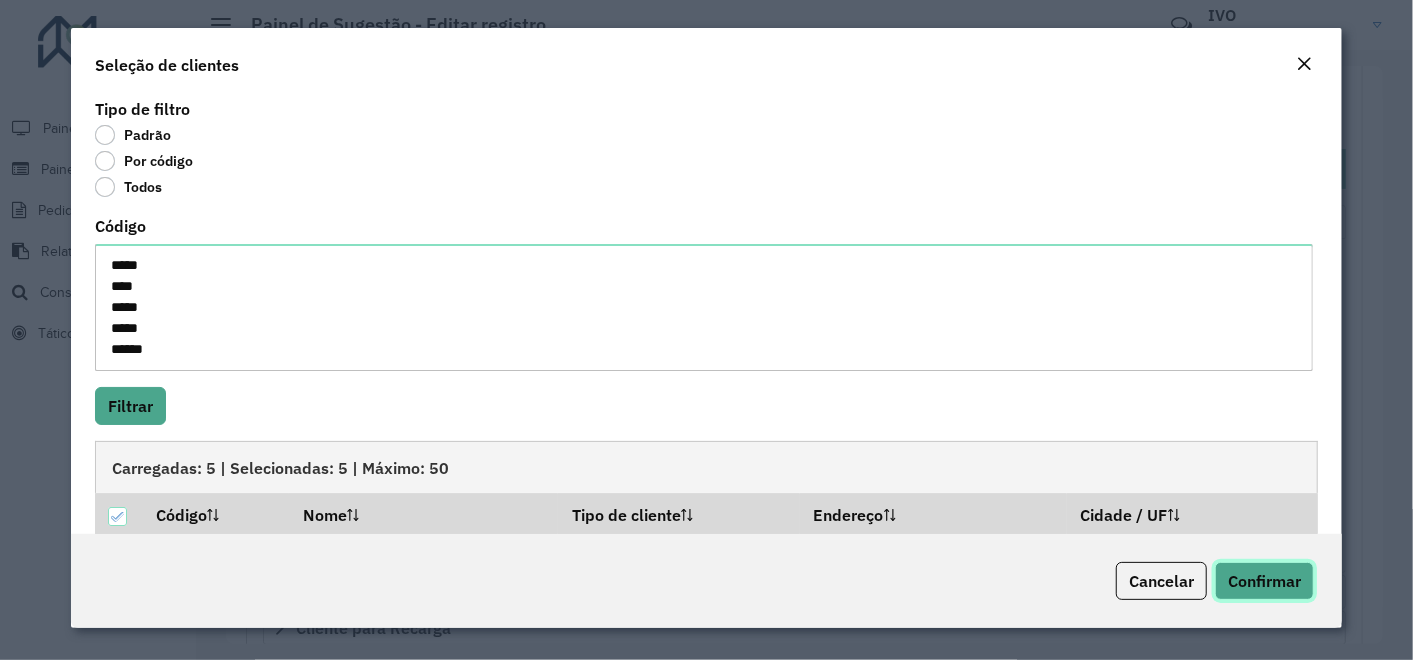 click on "Confirmar" 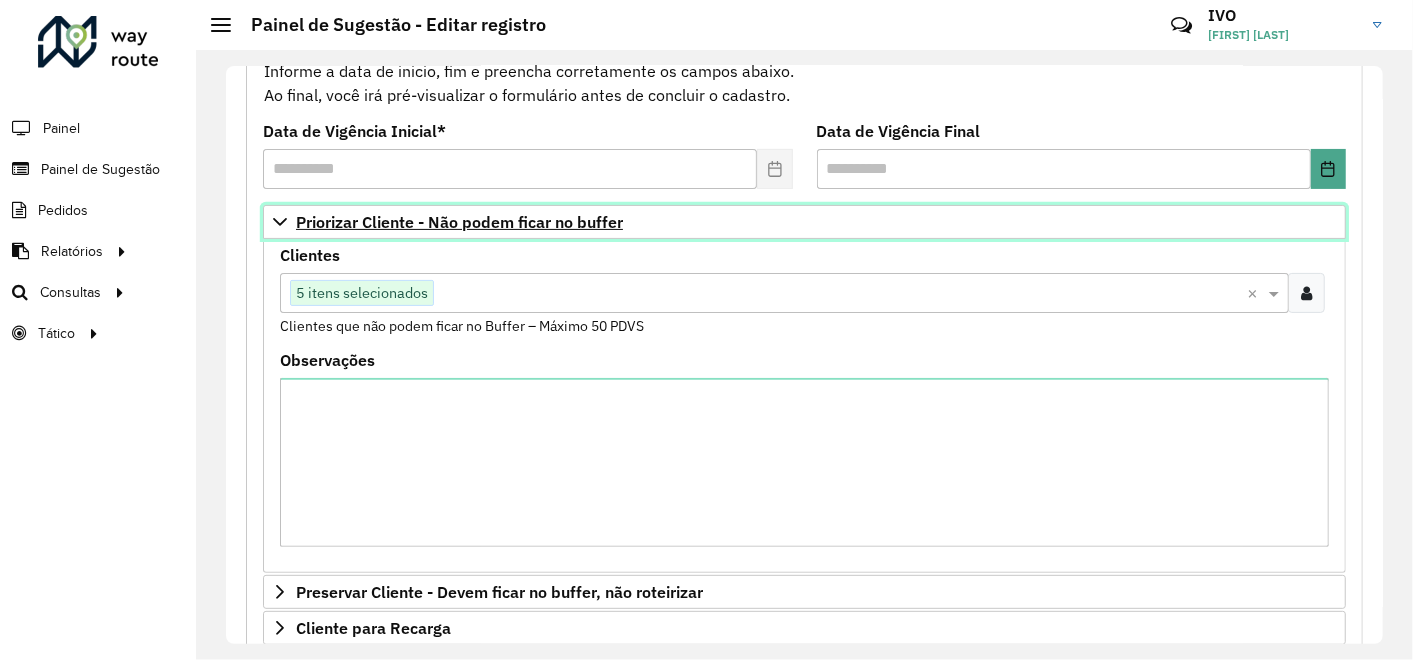 click on "Priorizar Cliente - Não podem ficar no buffer" at bounding box center [459, 222] 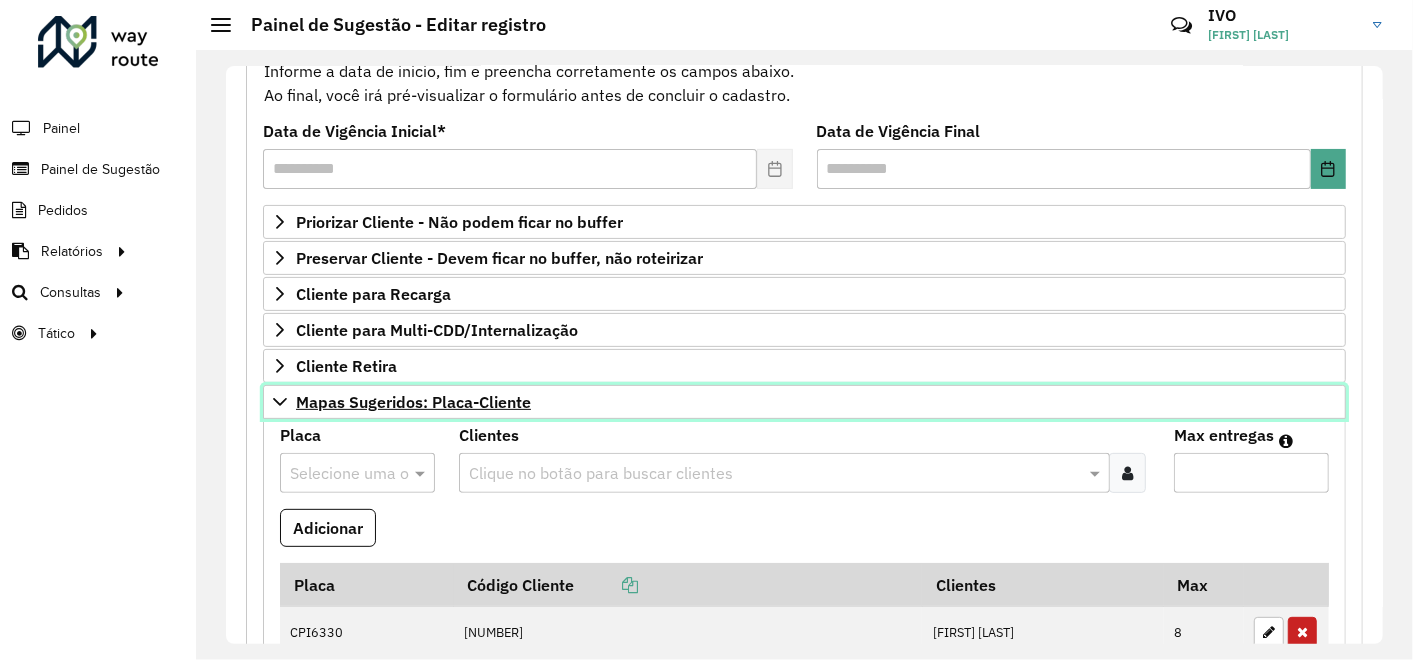 click on "Mapas Sugeridos: Placa-Cliente" at bounding box center [413, 402] 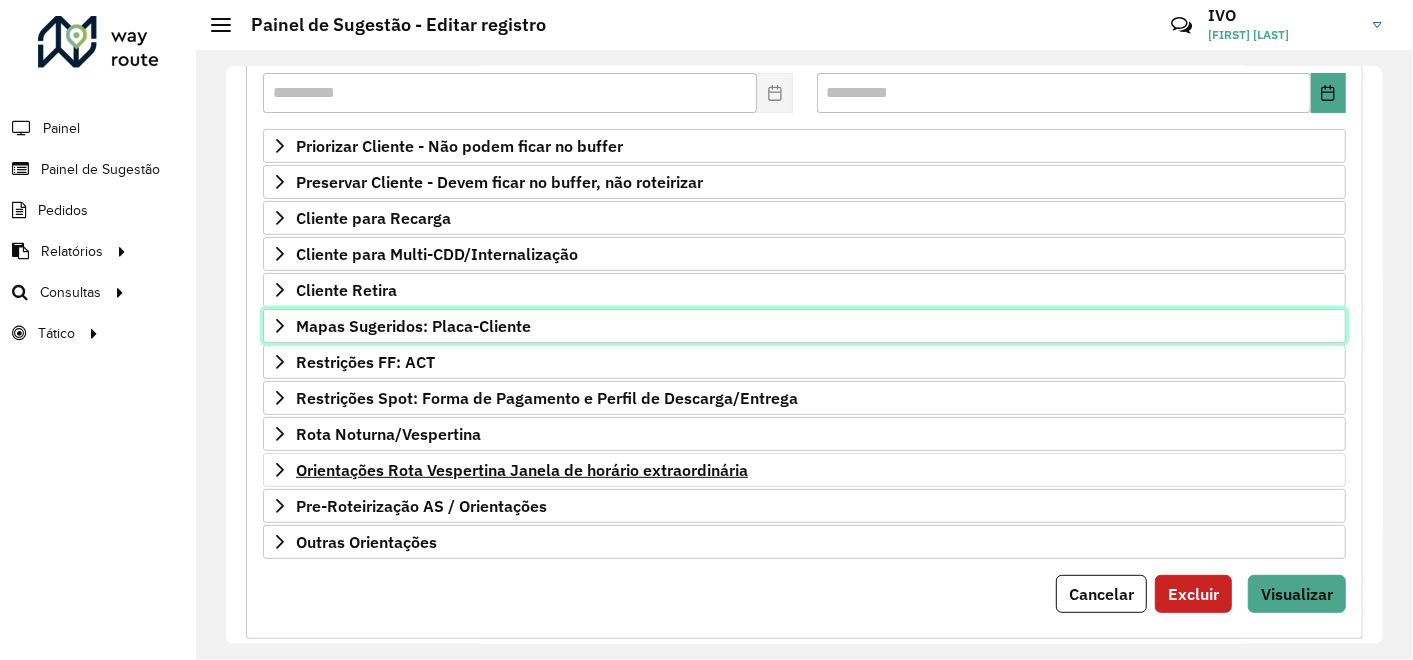 scroll, scrollTop: 328, scrollLeft: 0, axis: vertical 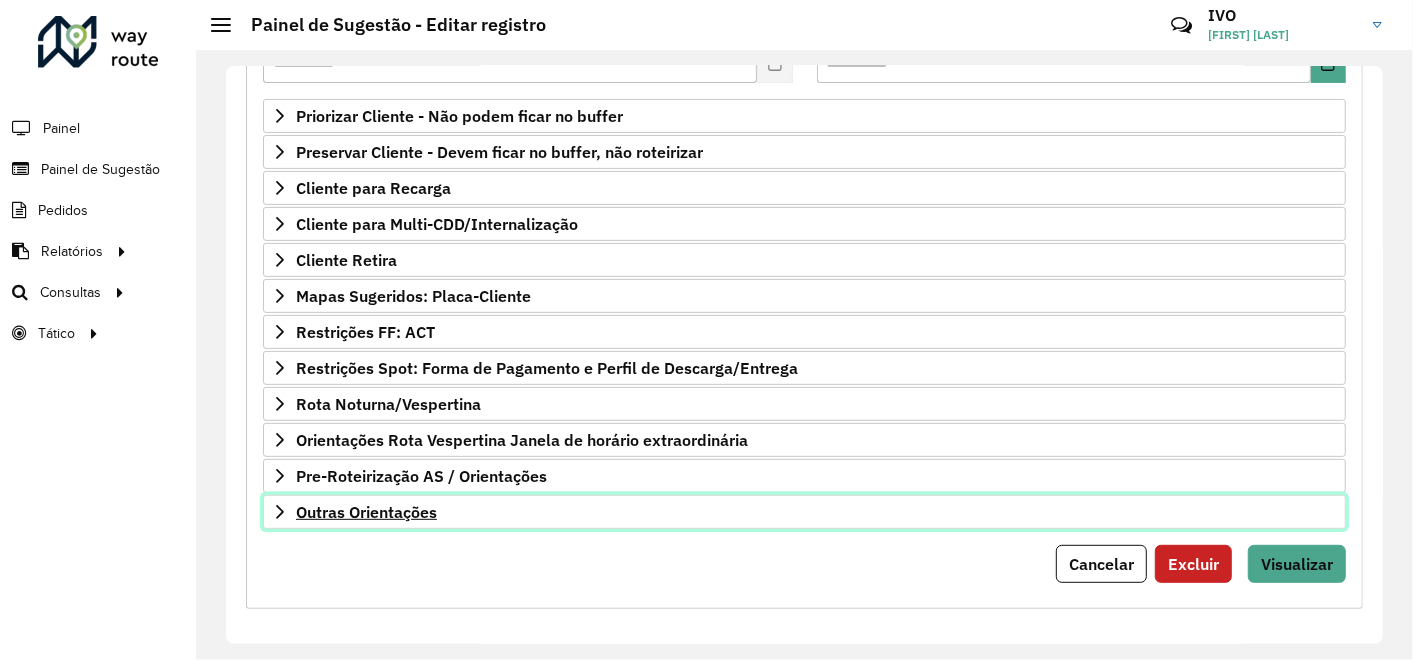 click on "Outras Orientações" at bounding box center [366, 512] 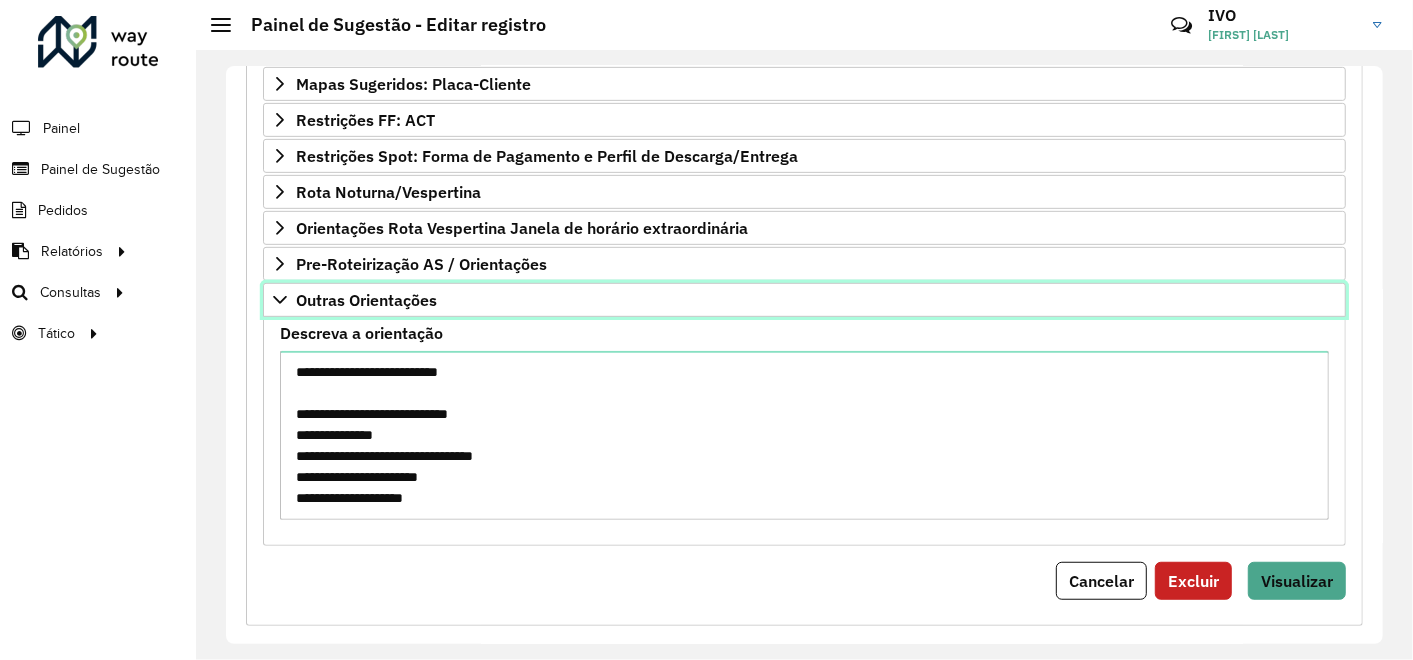 scroll, scrollTop: 550, scrollLeft: 0, axis: vertical 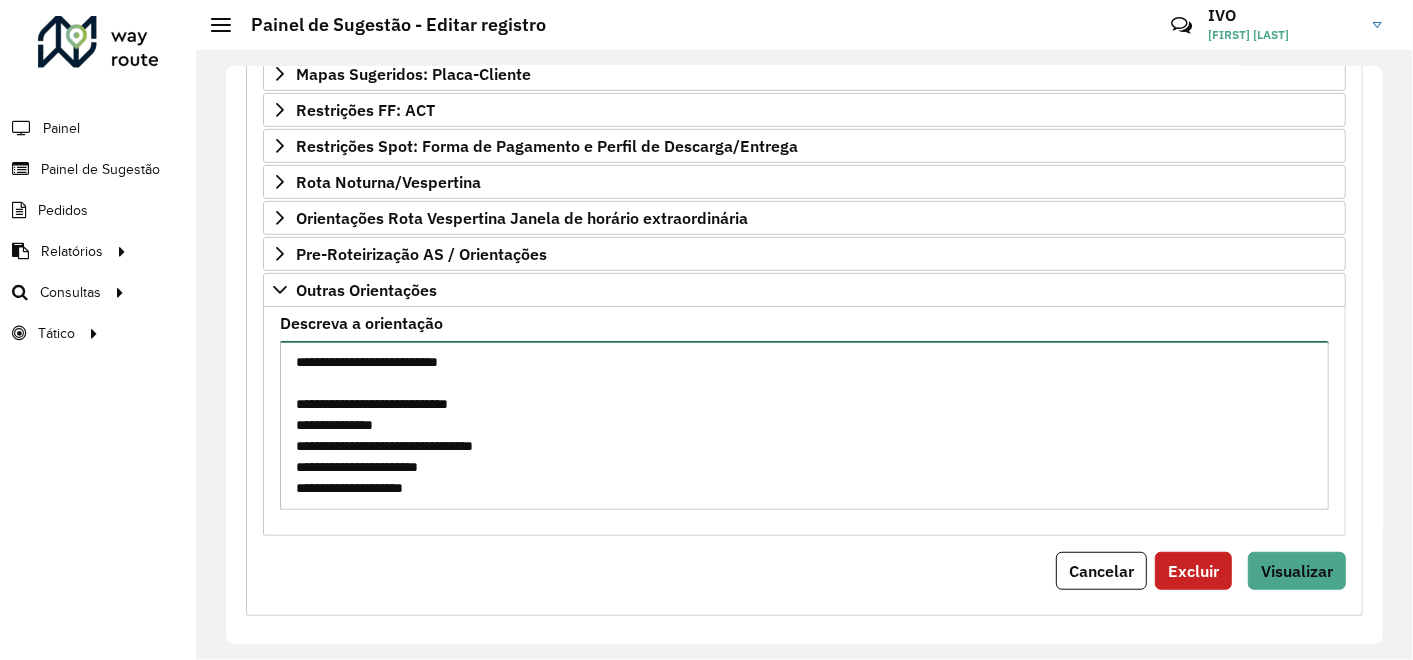 click on "Descreva a orientação" at bounding box center (804, 425) 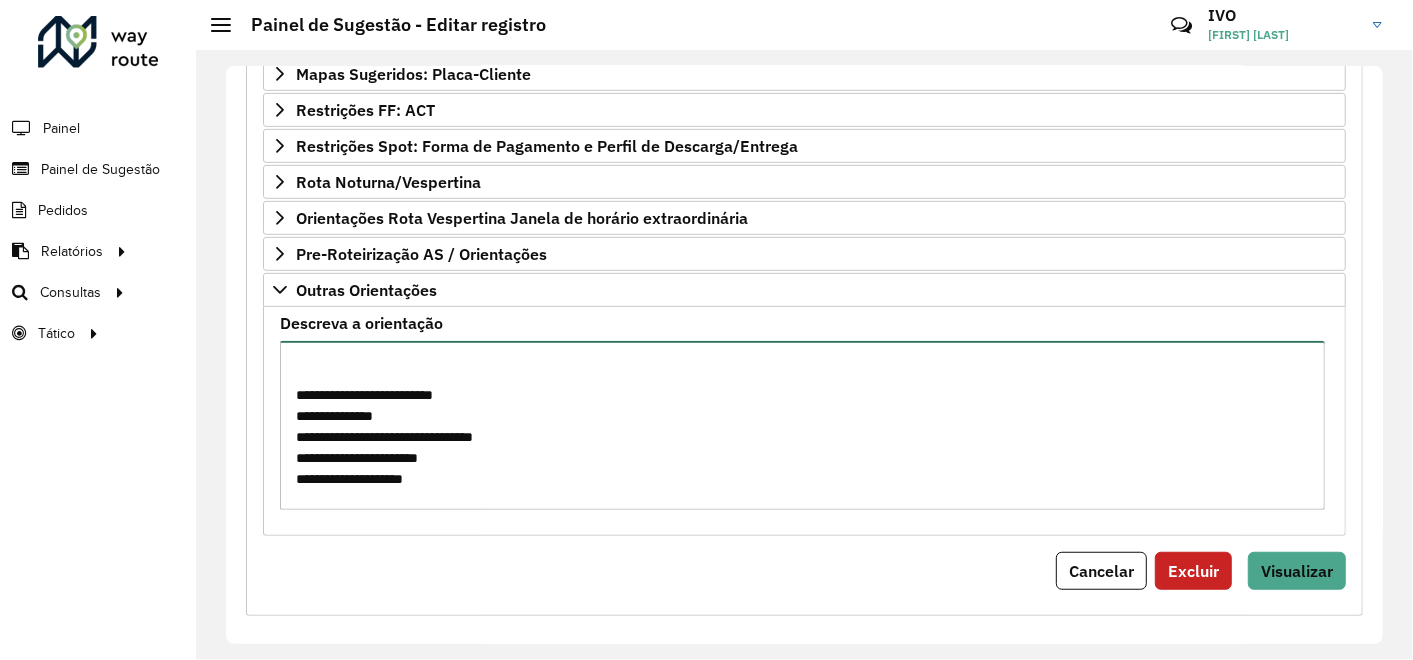 scroll, scrollTop: 177, scrollLeft: 0, axis: vertical 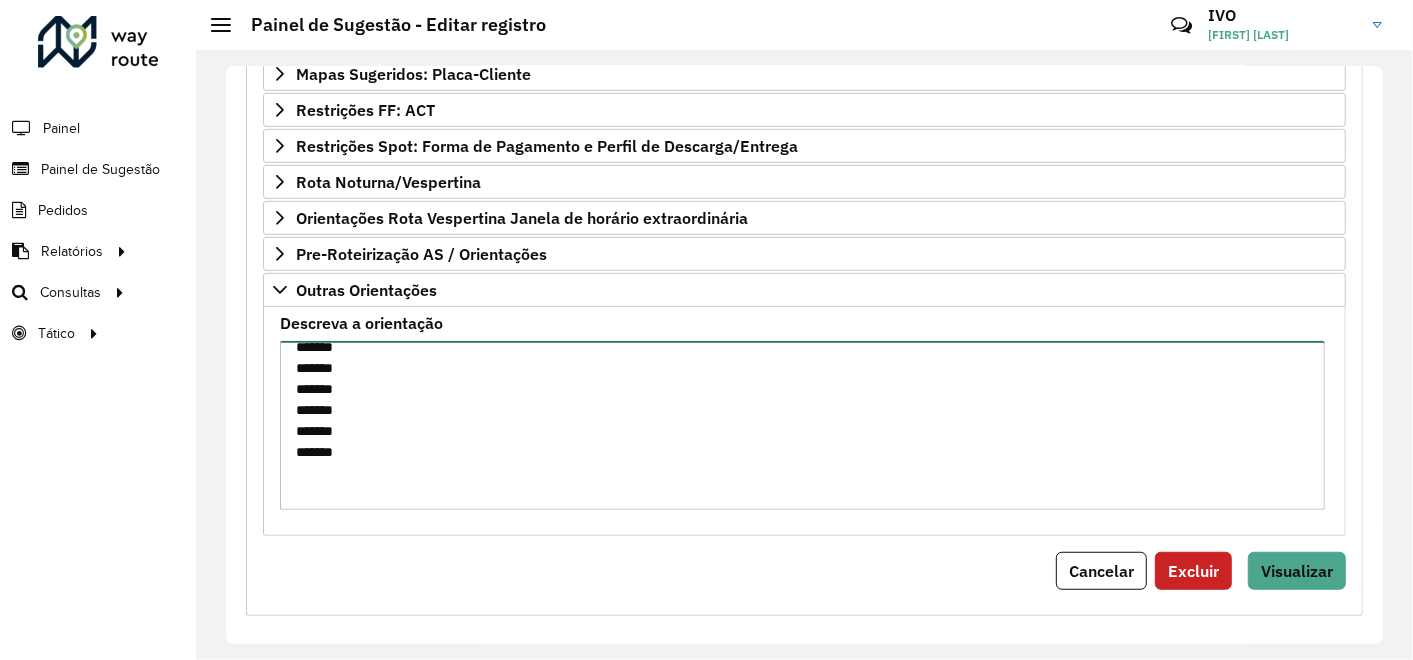 click on "Descreva a orientação" at bounding box center (802, 425) 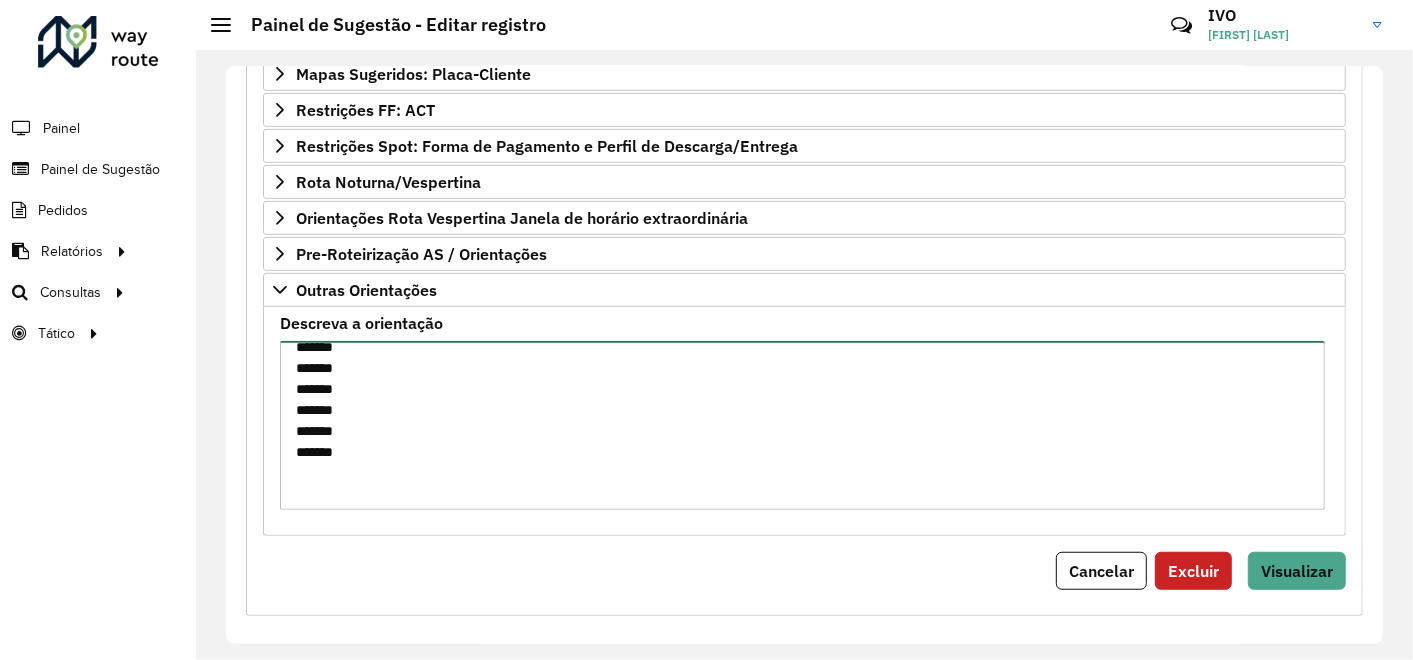 paste on "*******" 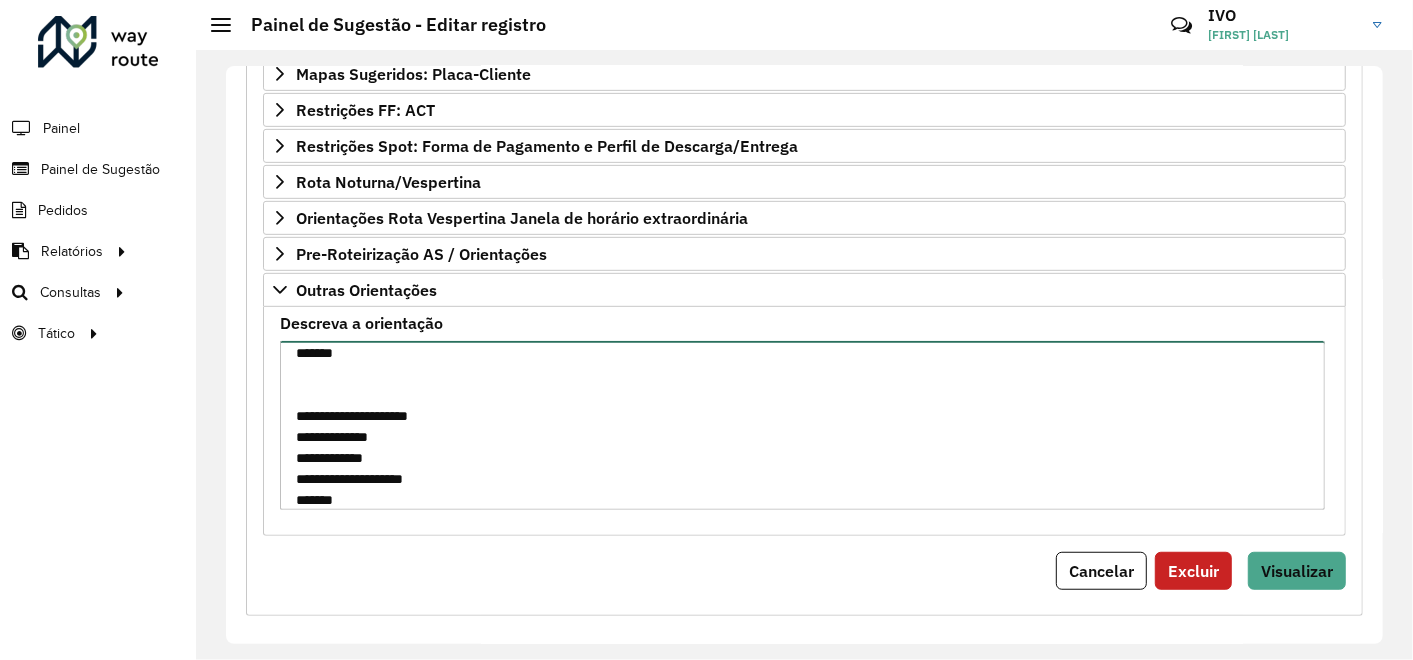 scroll, scrollTop: 1080, scrollLeft: 0, axis: vertical 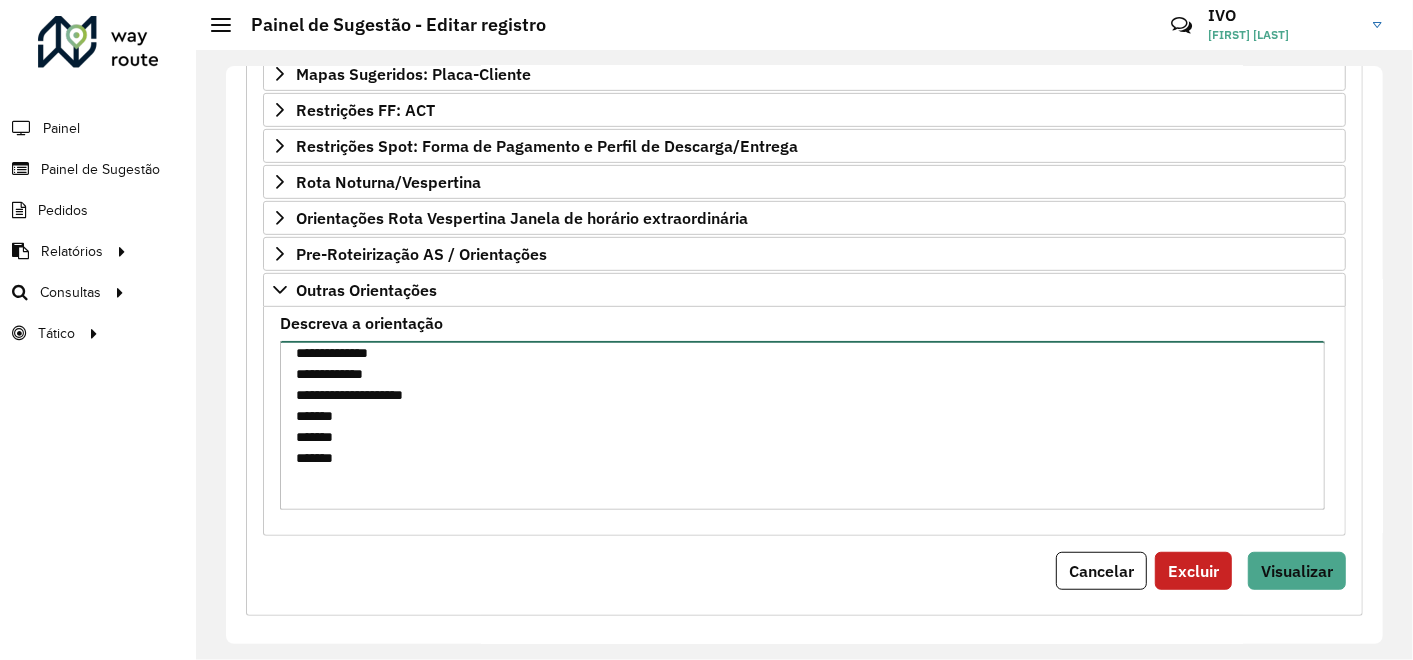 paste on "*******" 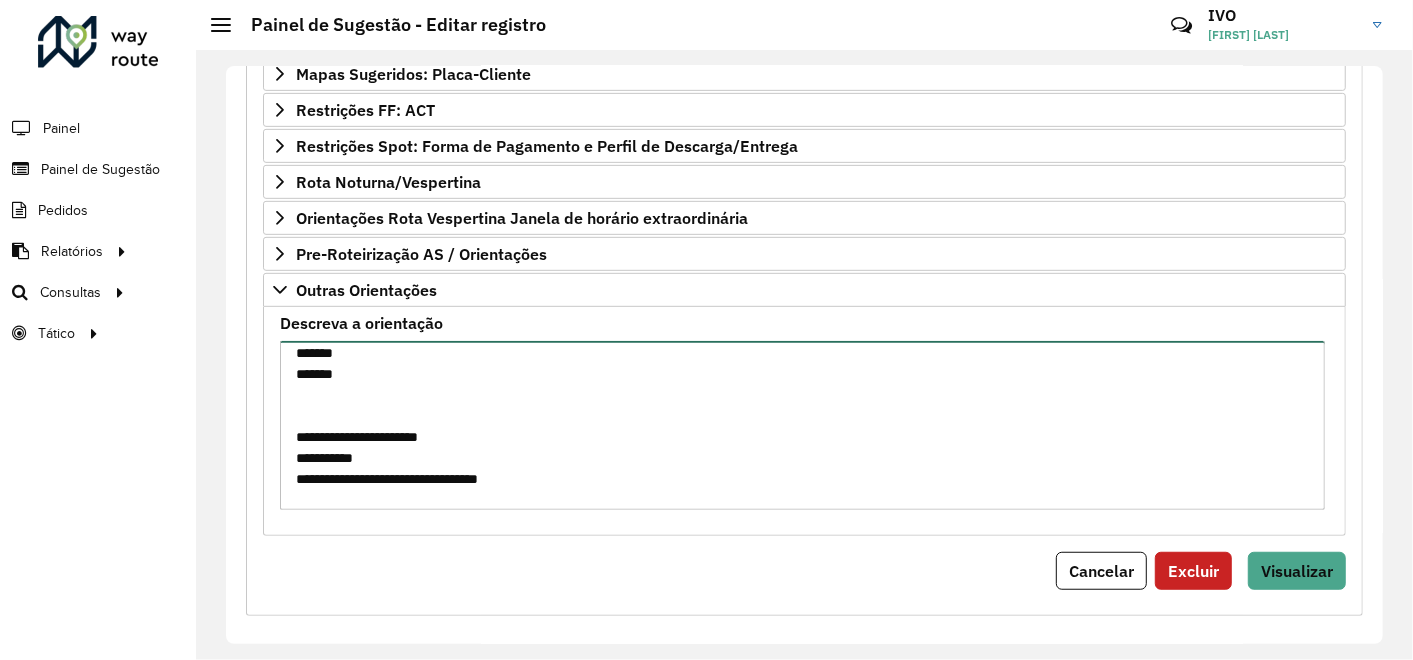 scroll, scrollTop: 1269, scrollLeft: 0, axis: vertical 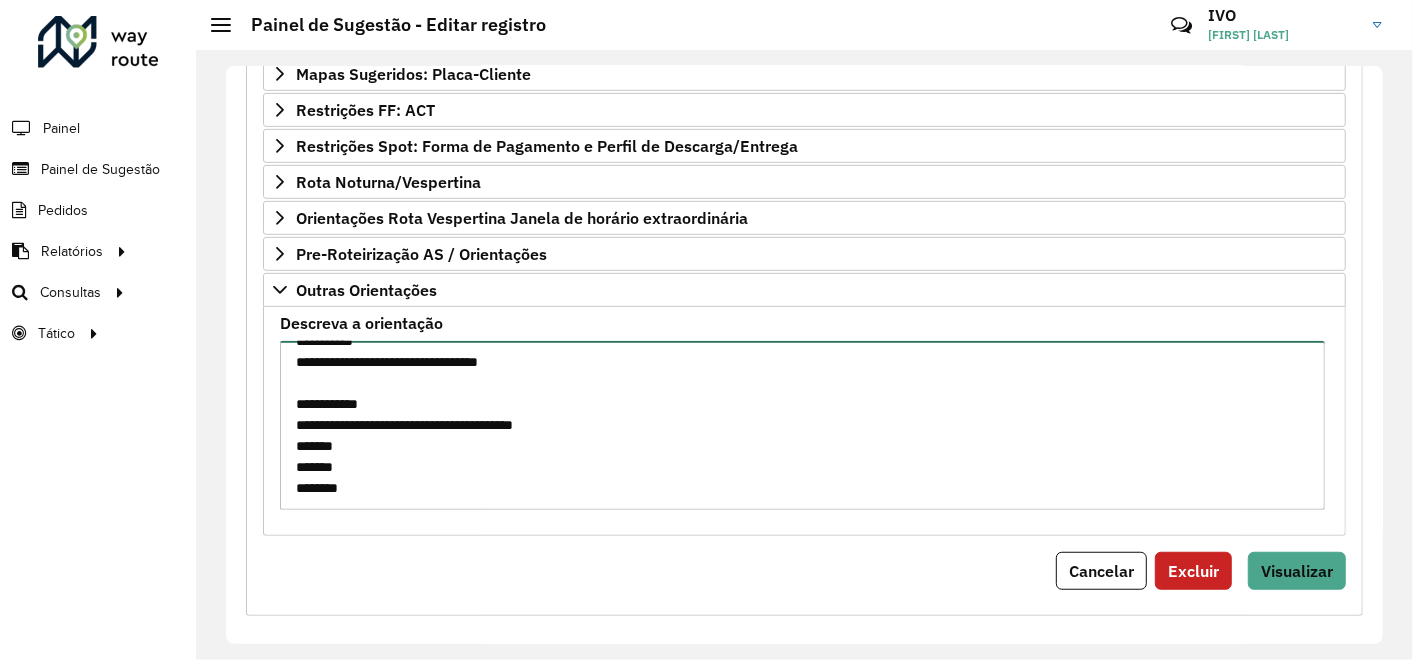 paste on "*******" 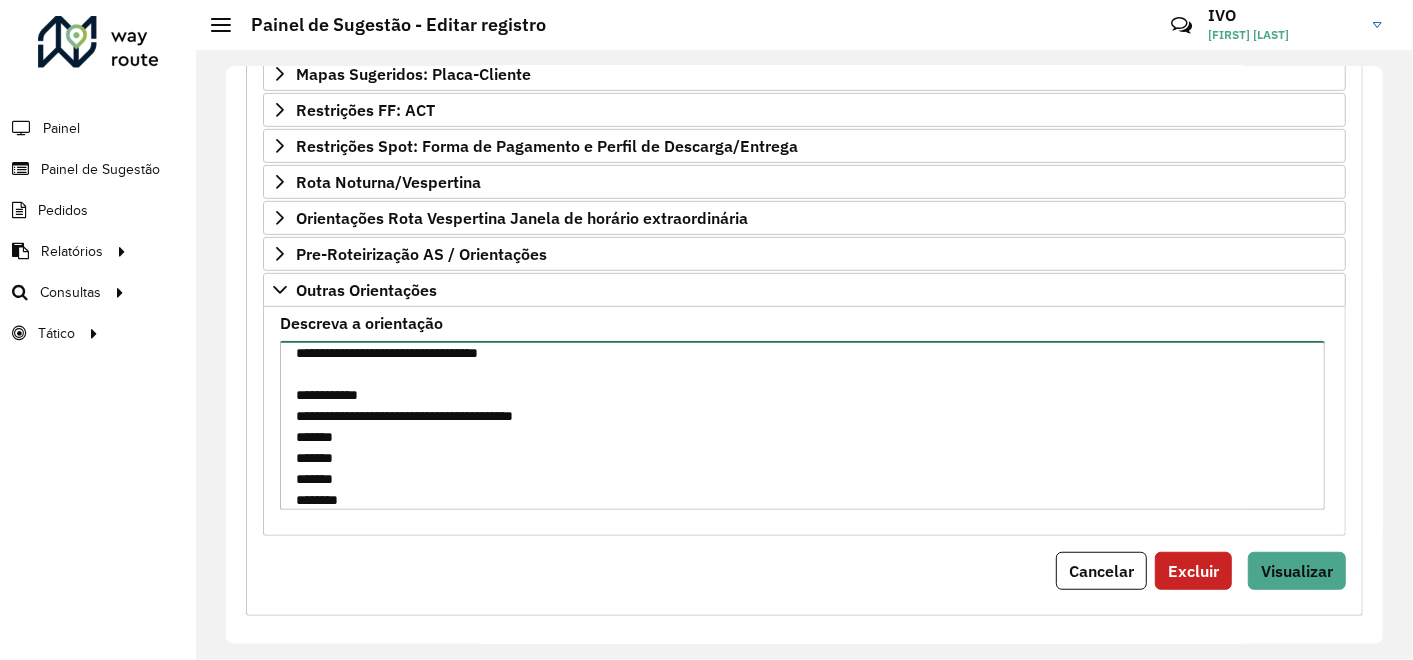scroll, scrollTop: 1395, scrollLeft: 0, axis: vertical 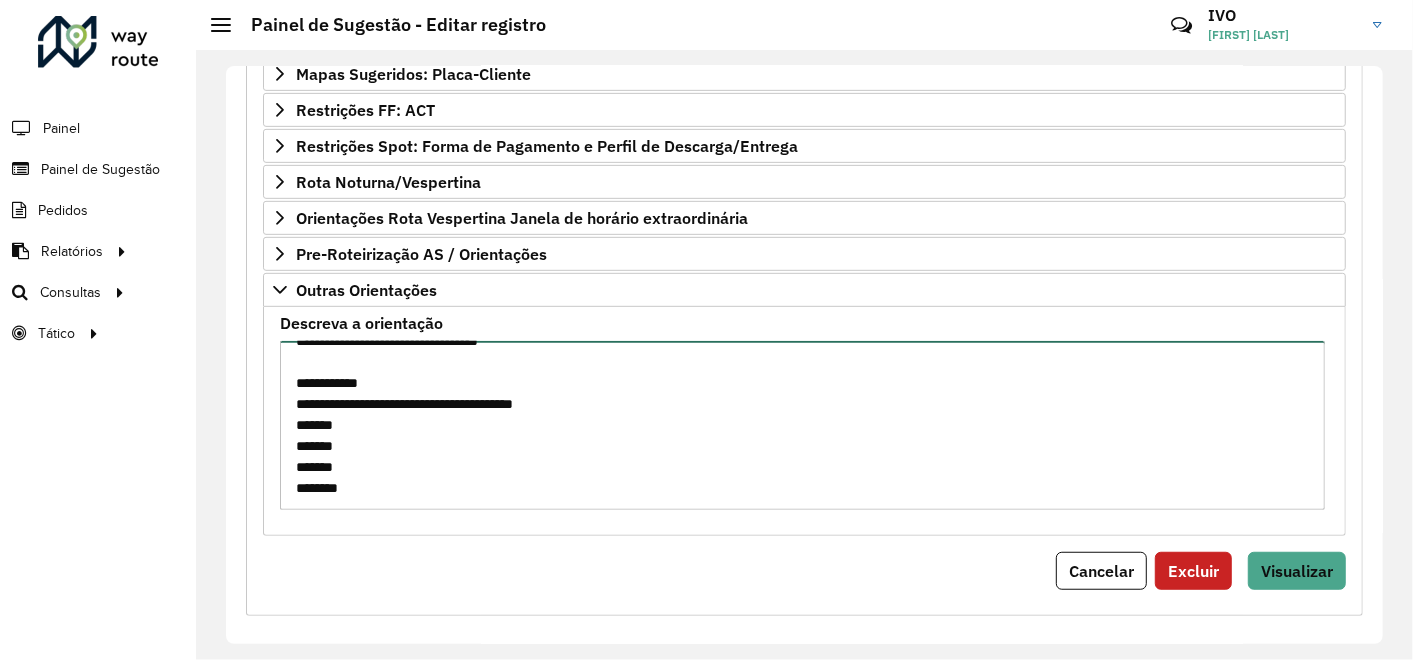 paste on "*******" 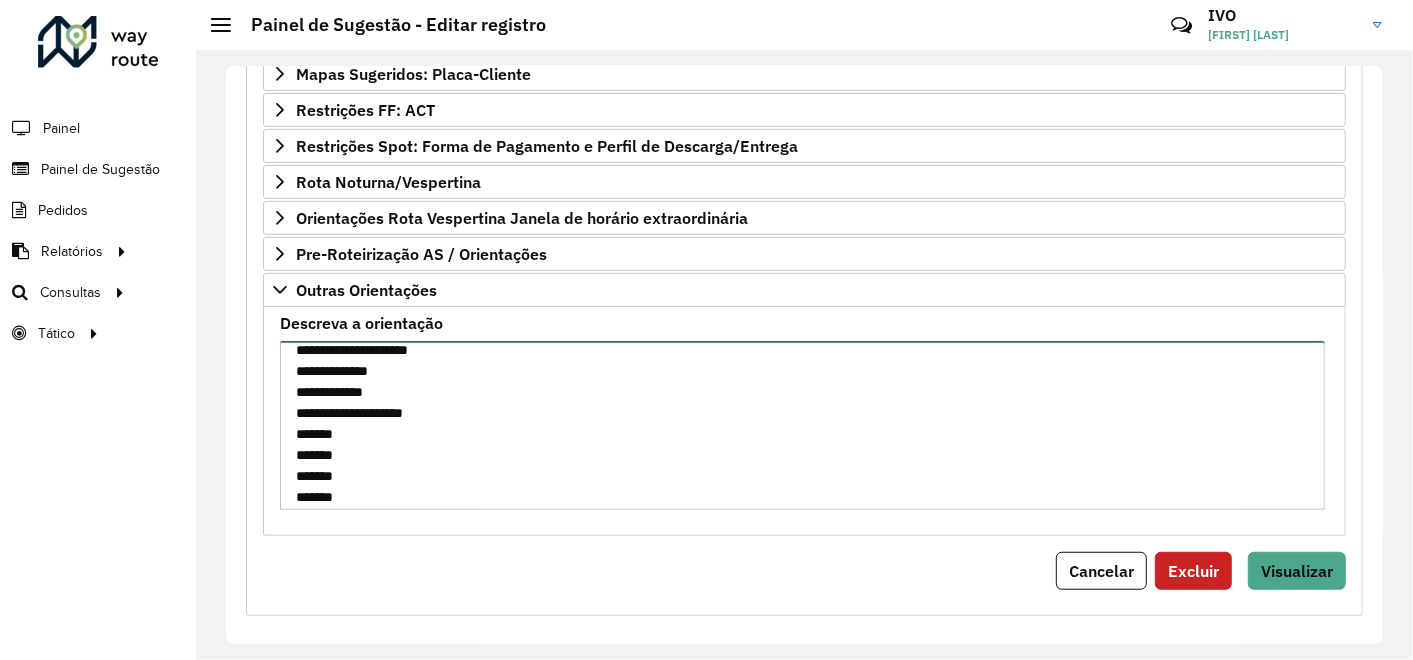 scroll, scrollTop: 1104, scrollLeft: 0, axis: vertical 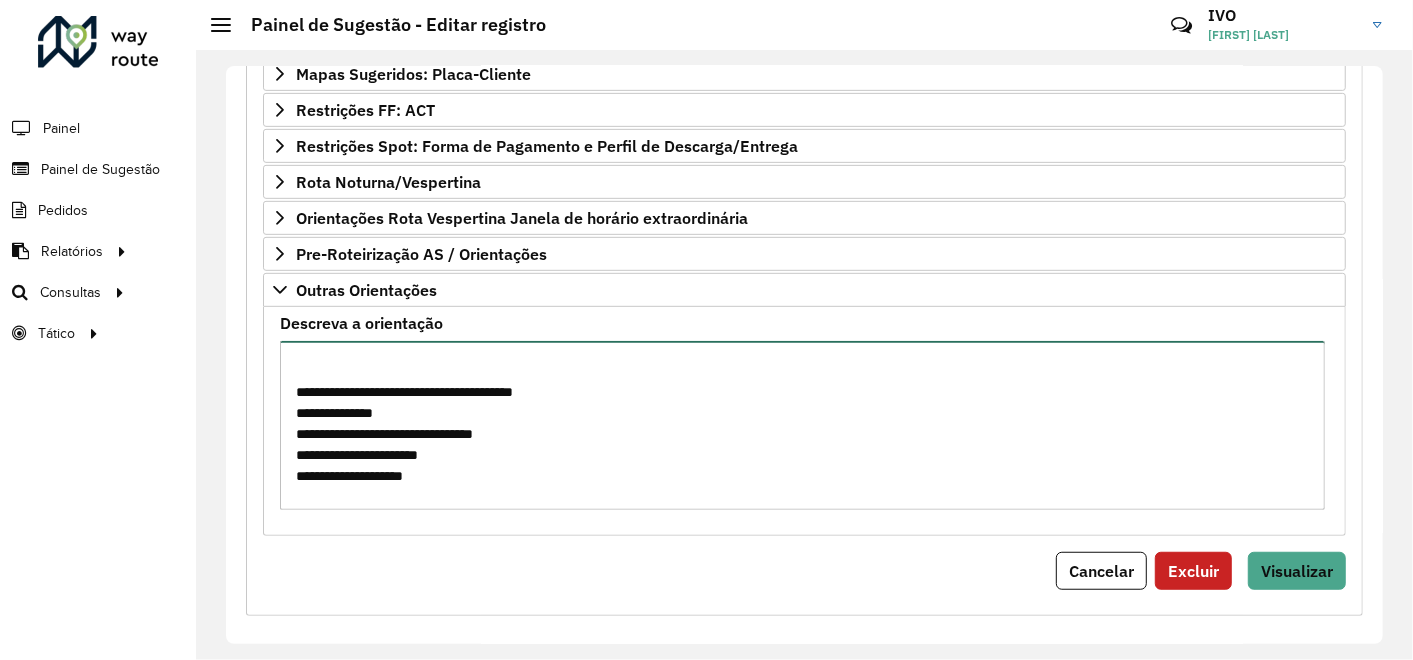 drag, startPoint x: 457, startPoint y: 467, endPoint x: 392, endPoint y: 466, distance: 65.00769 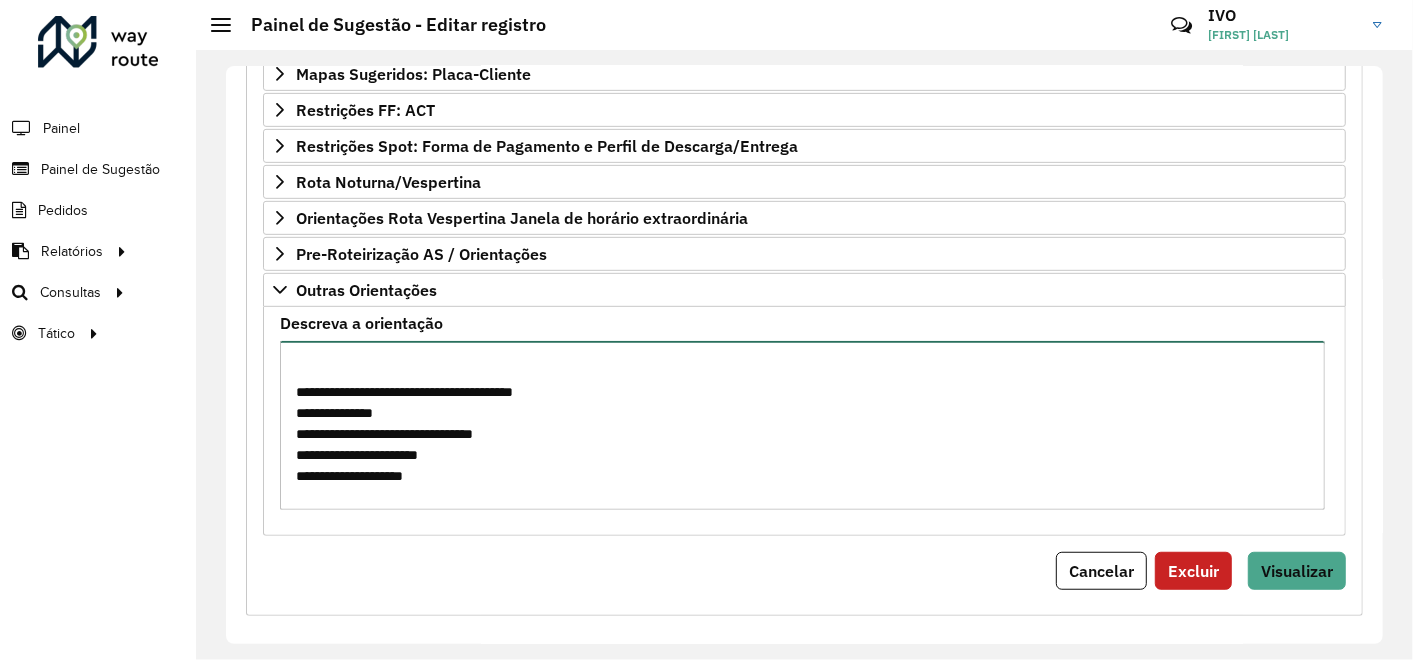 click on "Descreva a orientação" at bounding box center [802, 425] 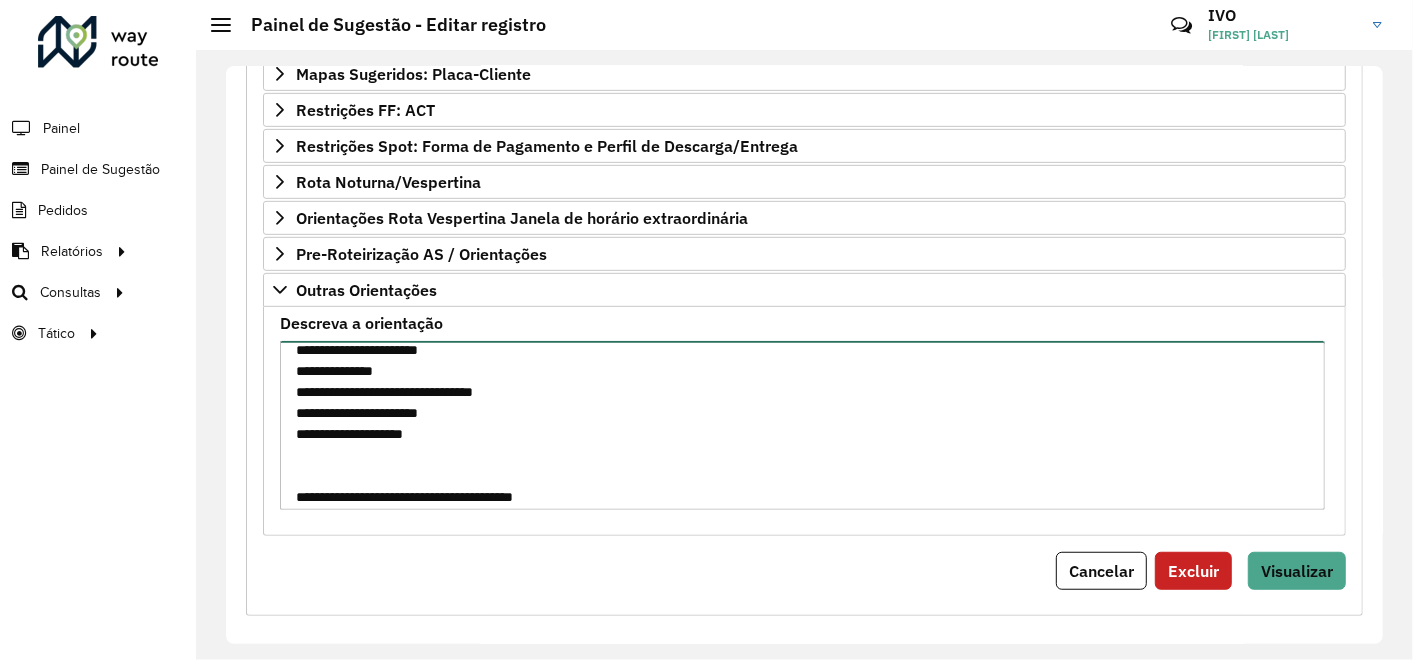 scroll, scrollTop: 516, scrollLeft: 0, axis: vertical 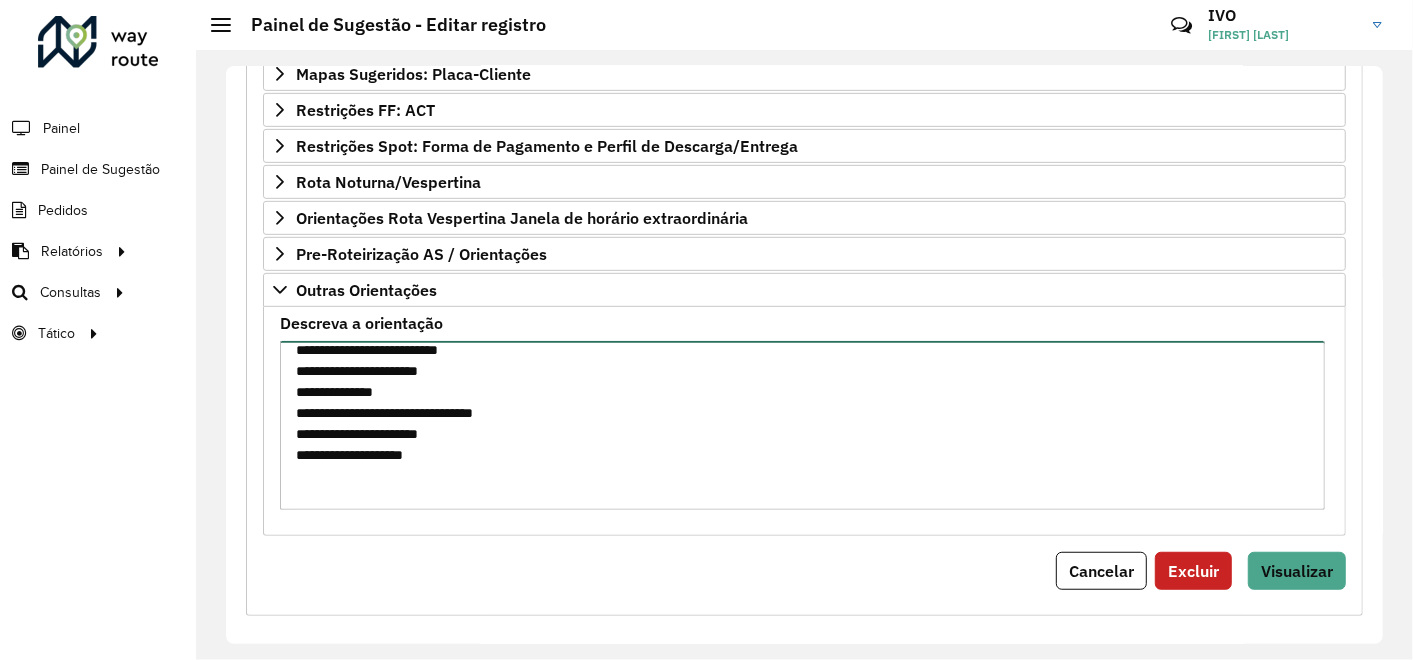type on "**********" 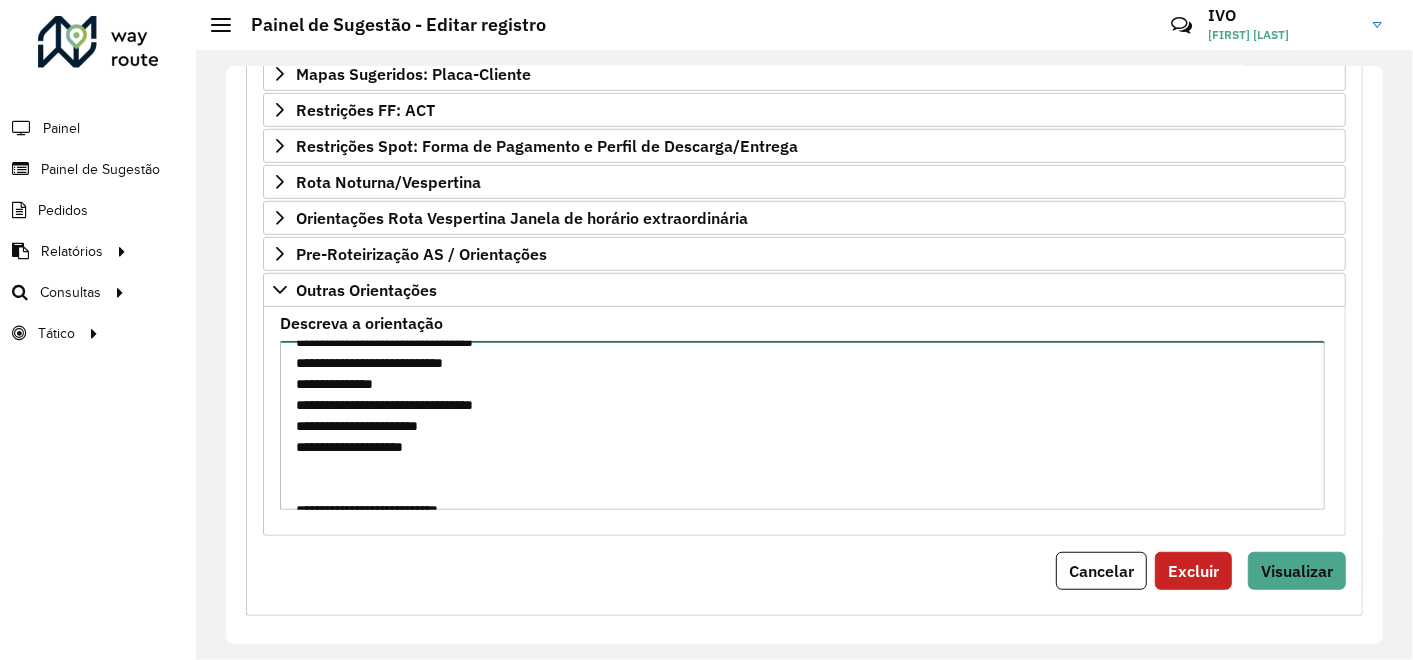 scroll, scrollTop: 405, scrollLeft: 0, axis: vertical 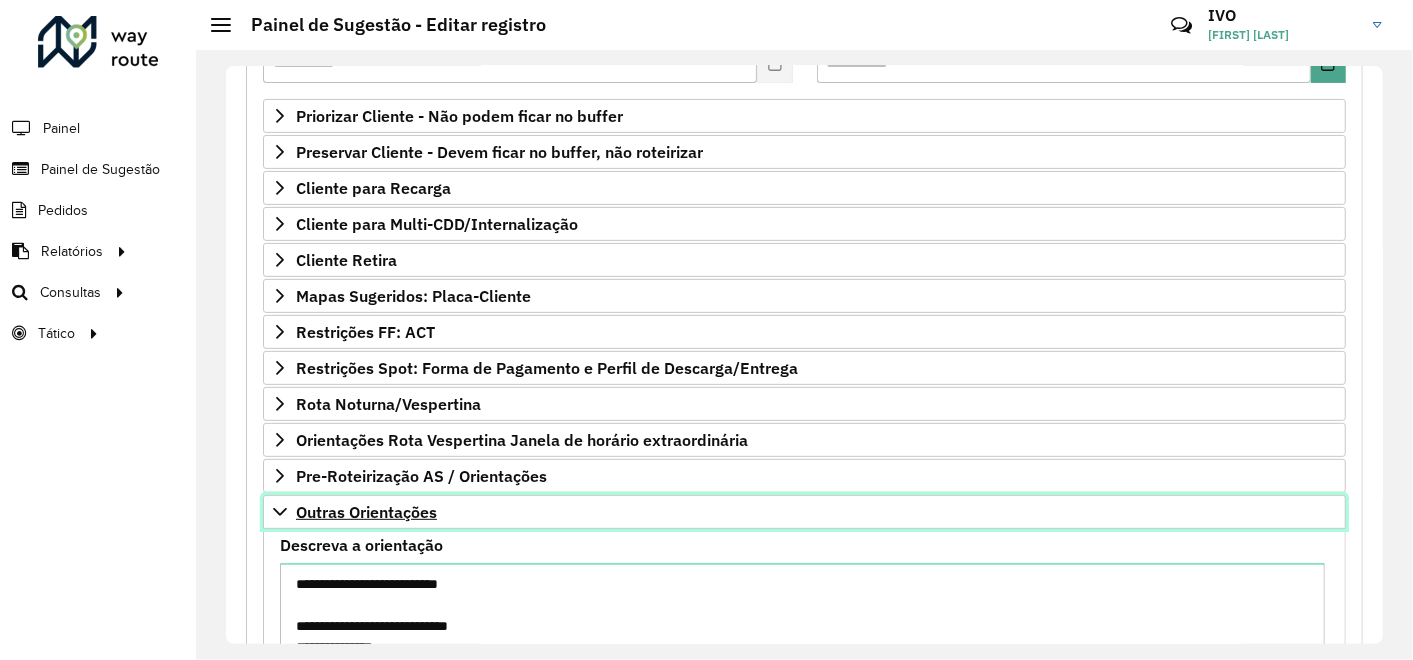 click on "Outras Orientações" at bounding box center [366, 512] 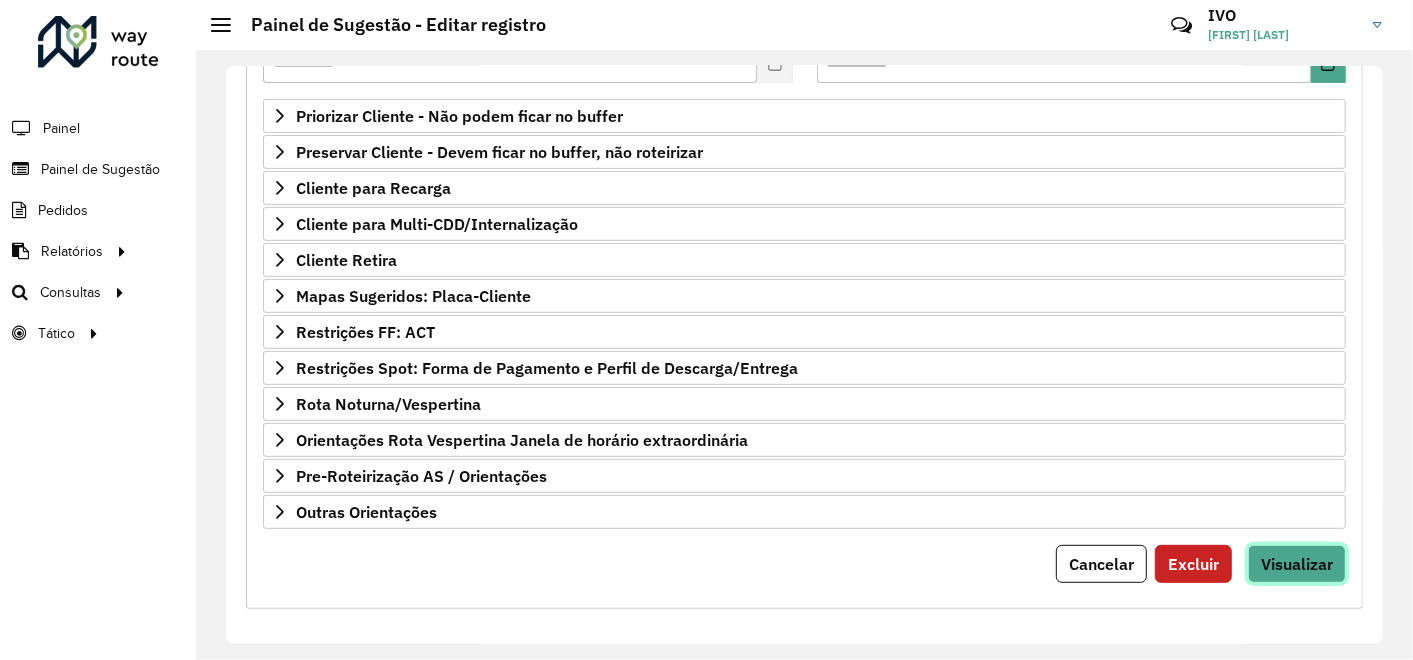 click on "Visualizar" at bounding box center [1297, 564] 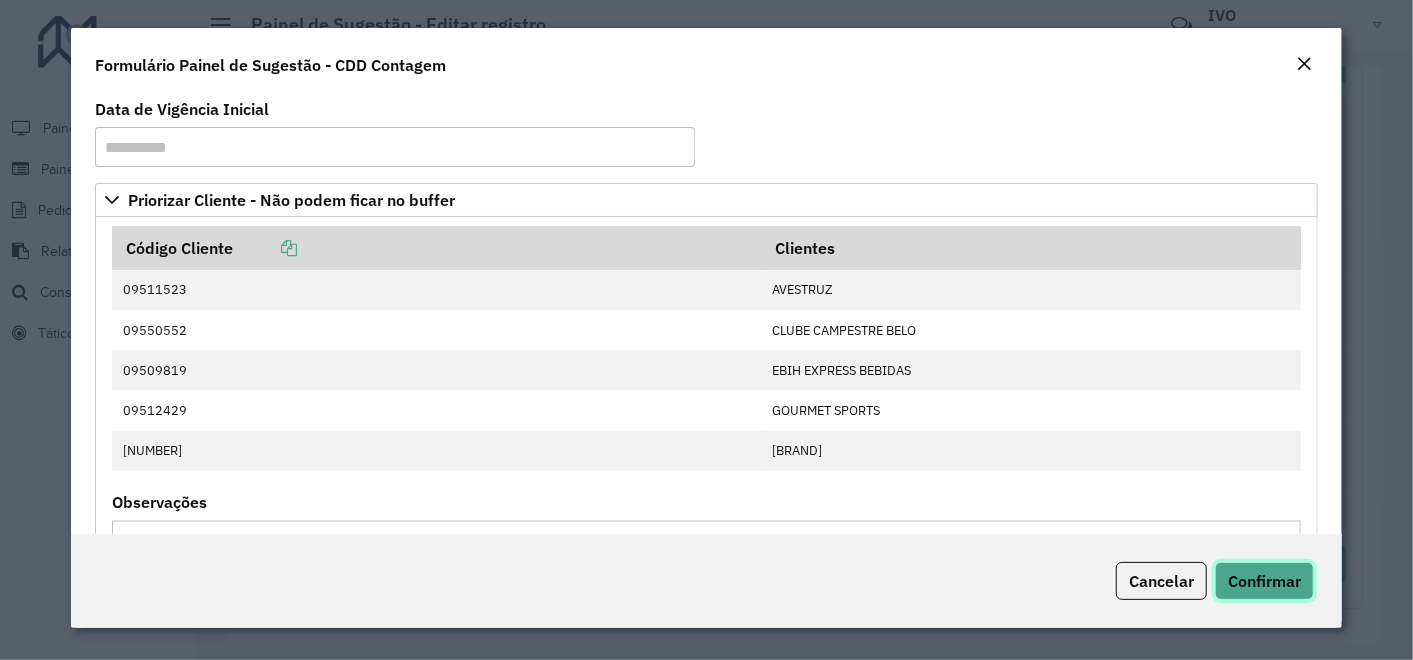 click on "Confirmar" 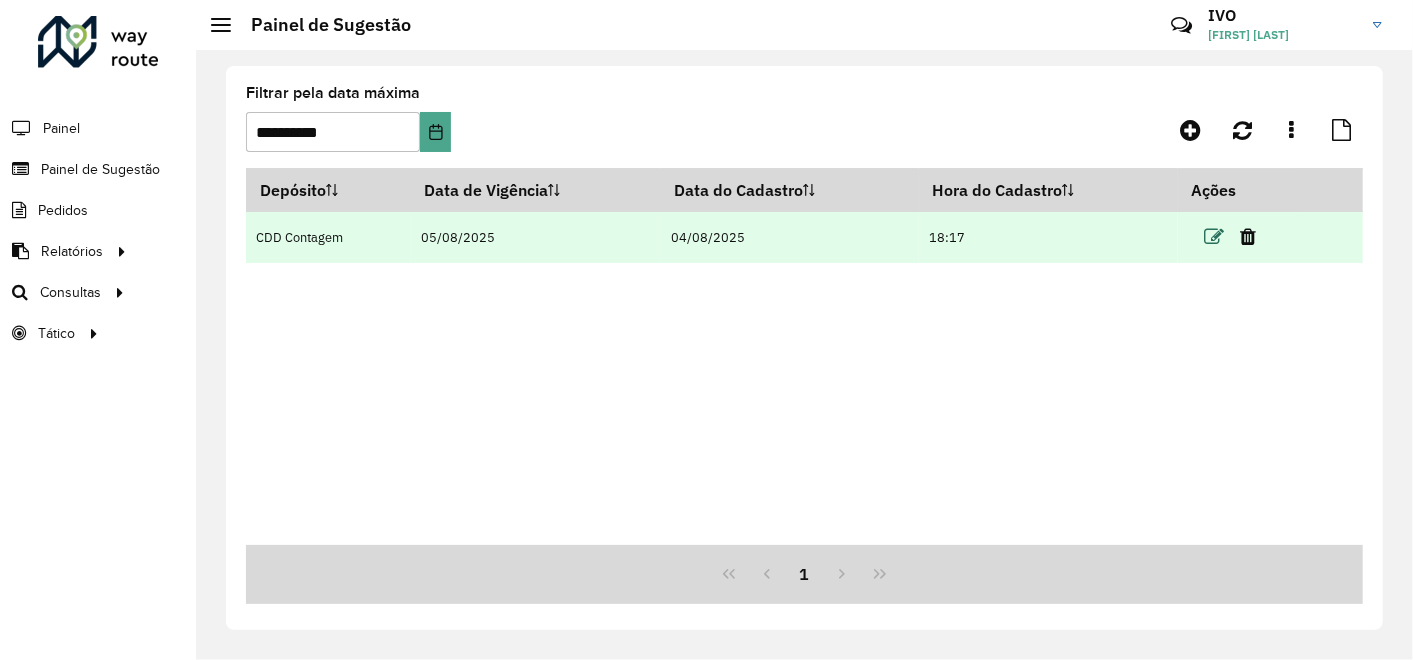 click at bounding box center [1214, 237] 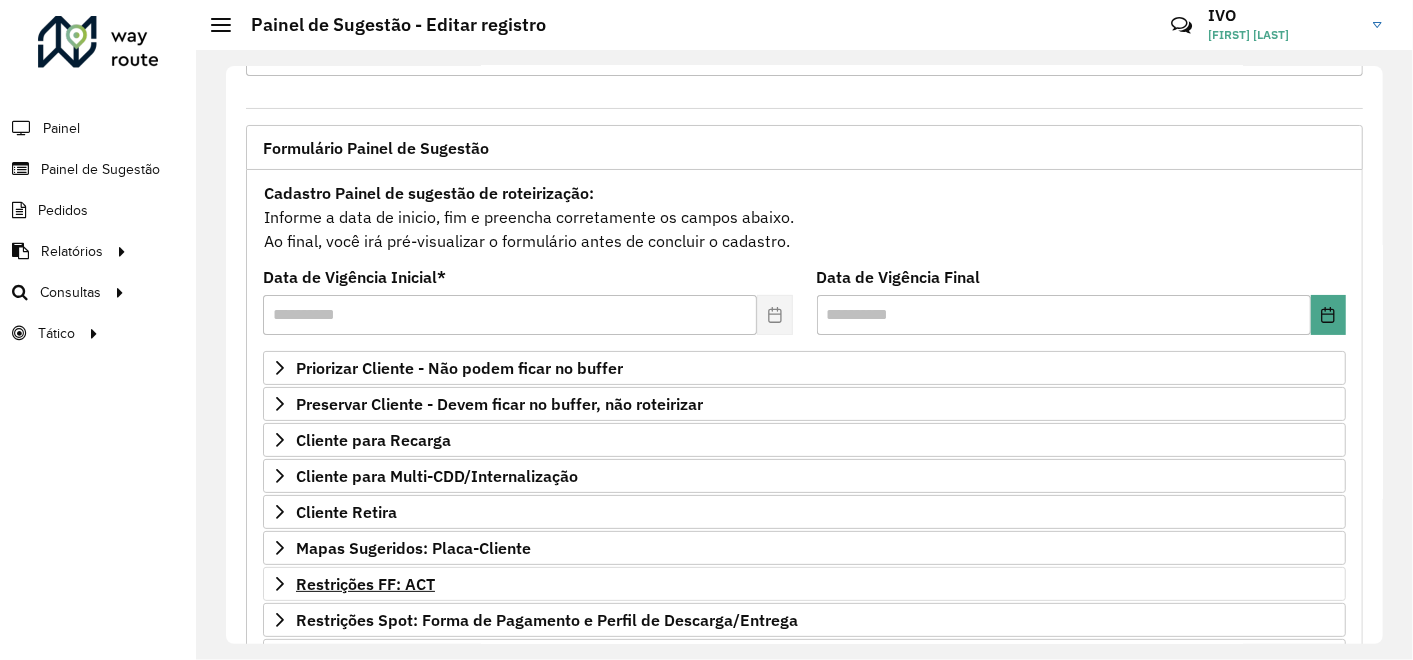 scroll, scrollTop: 111, scrollLeft: 0, axis: vertical 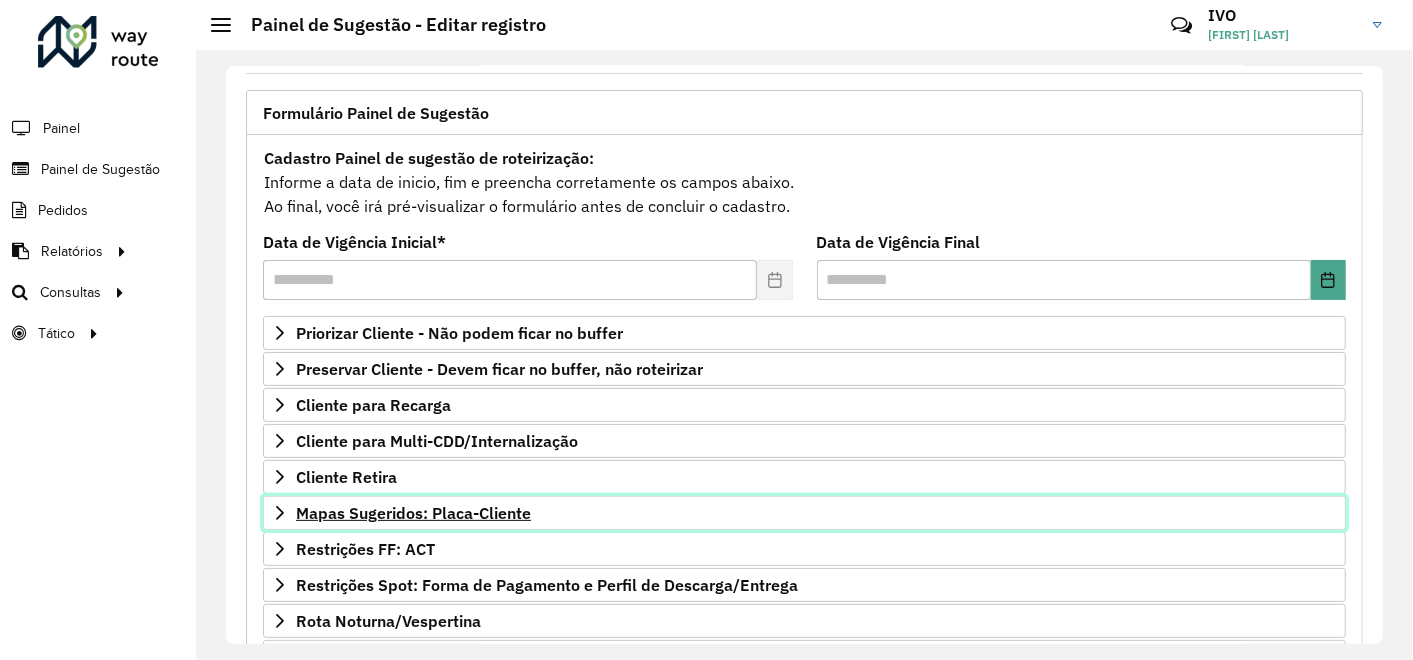 click on "Mapas Sugeridos: Placa-Cliente" at bounding box center [413, 513] 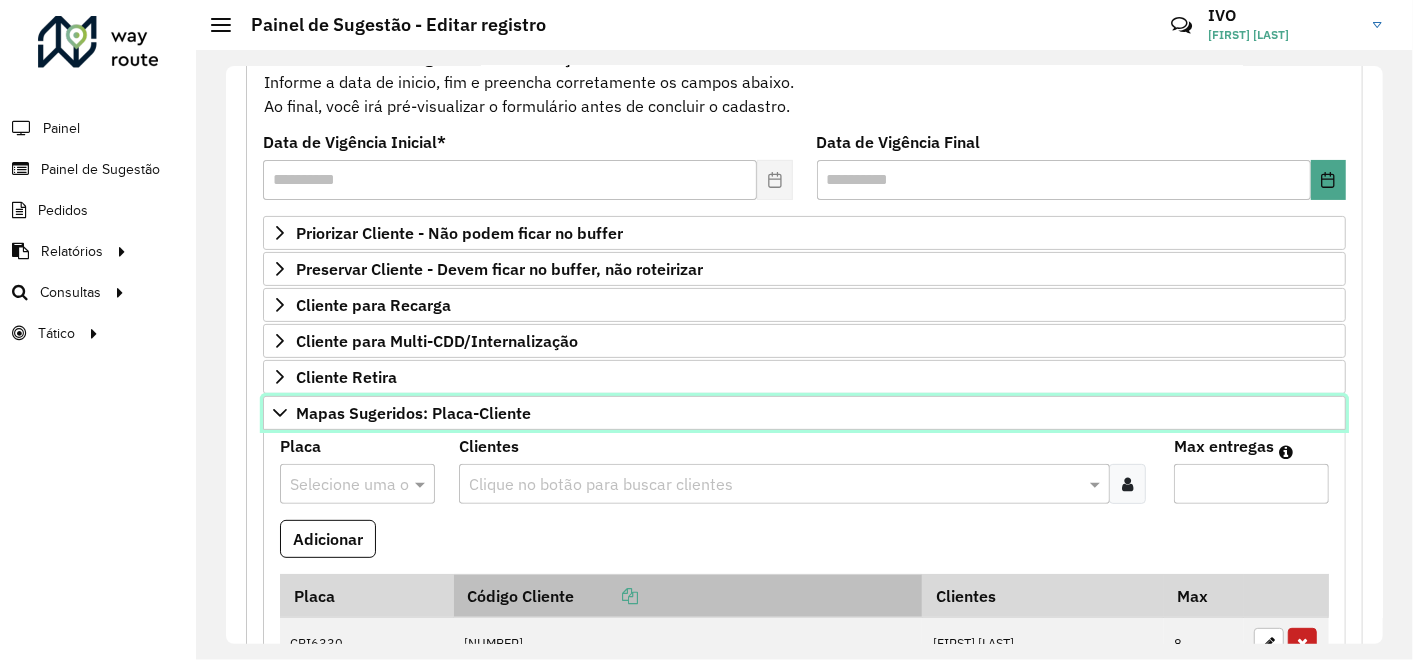 scroll, scrollTop: 333, scrollLeft: 0, axis: vertical 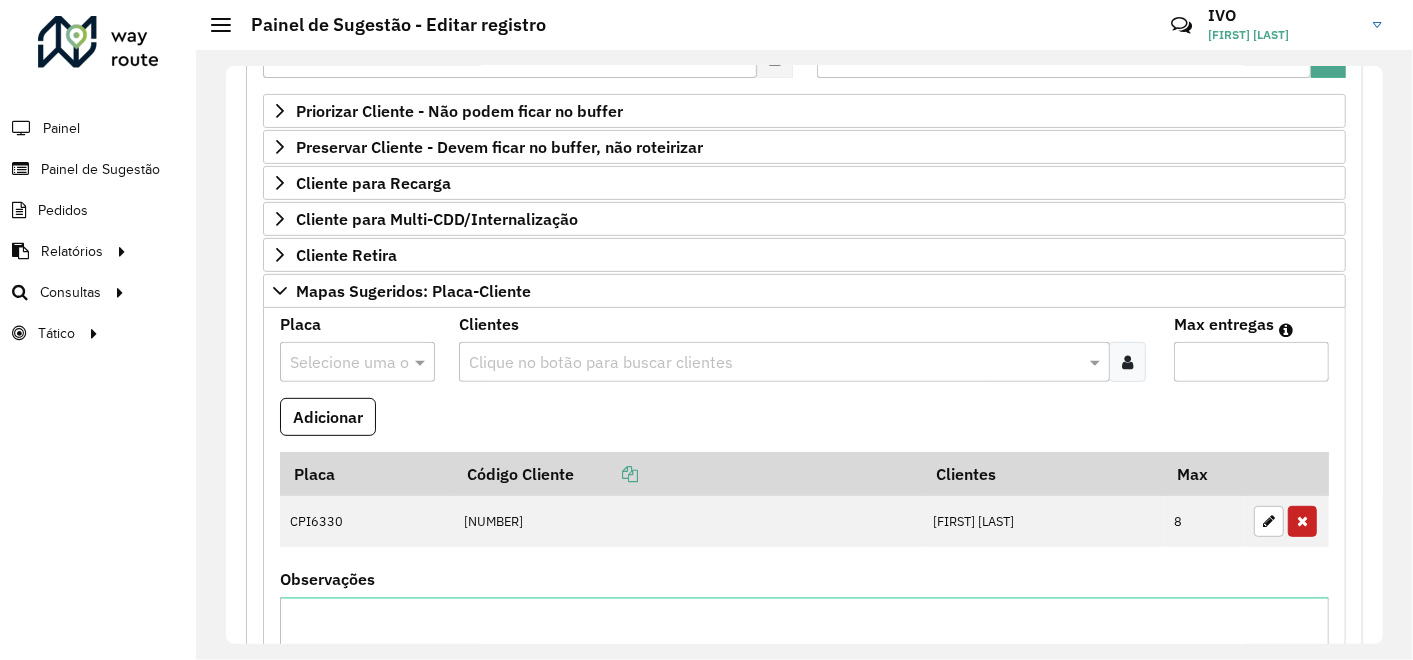 click at bounding box center [774, 363] 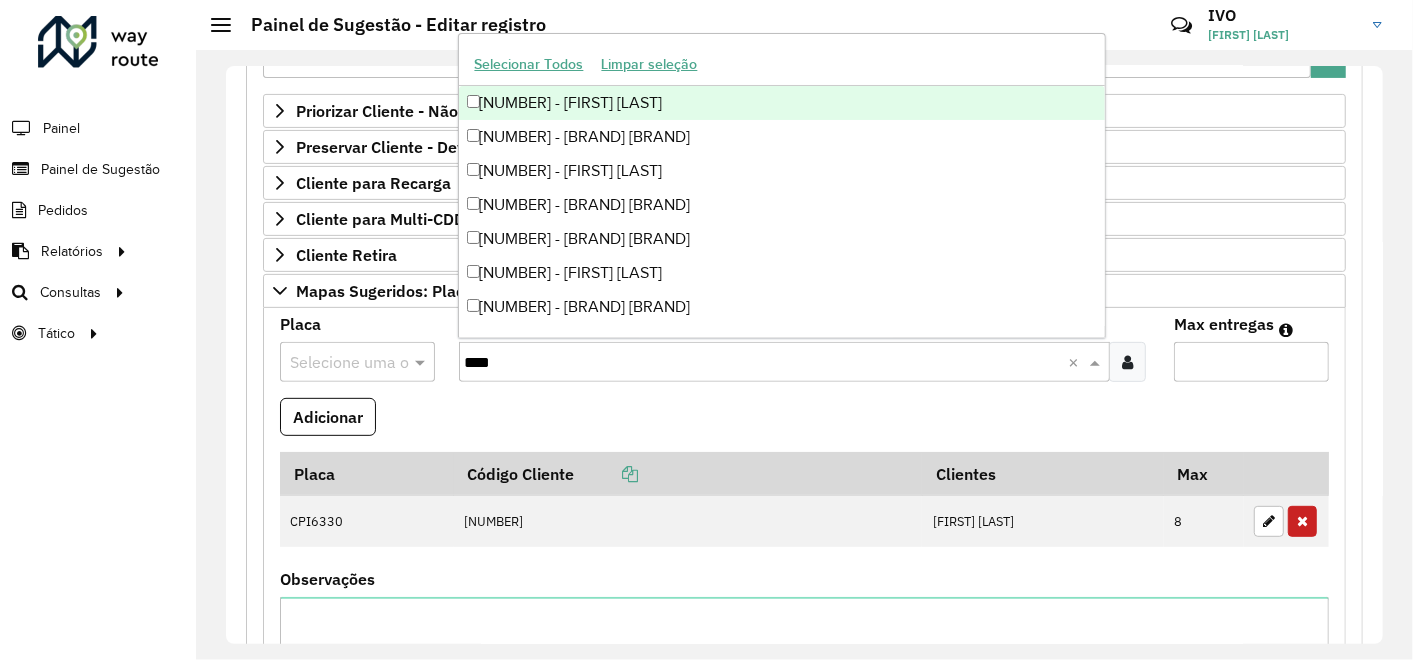 type on "*****" 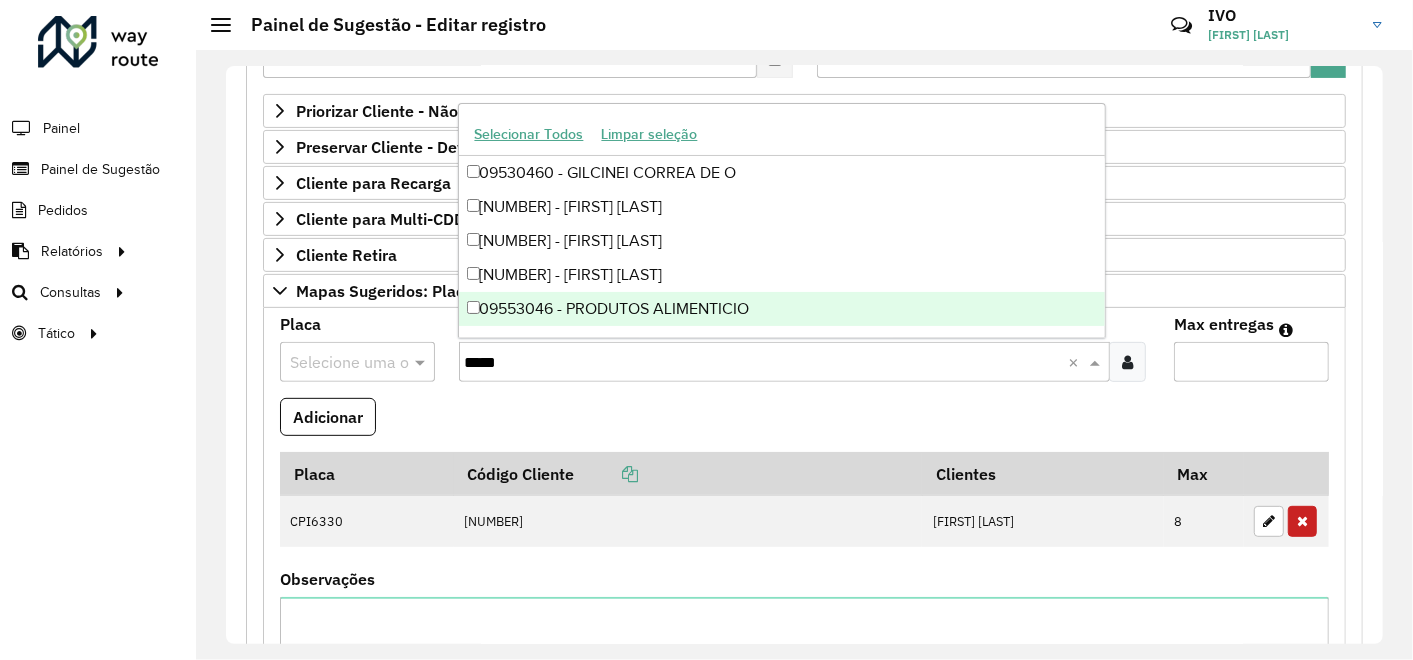 click on "09553046 - PRODUTOS ALIMENTICIO" at bounding box center (782, 309) 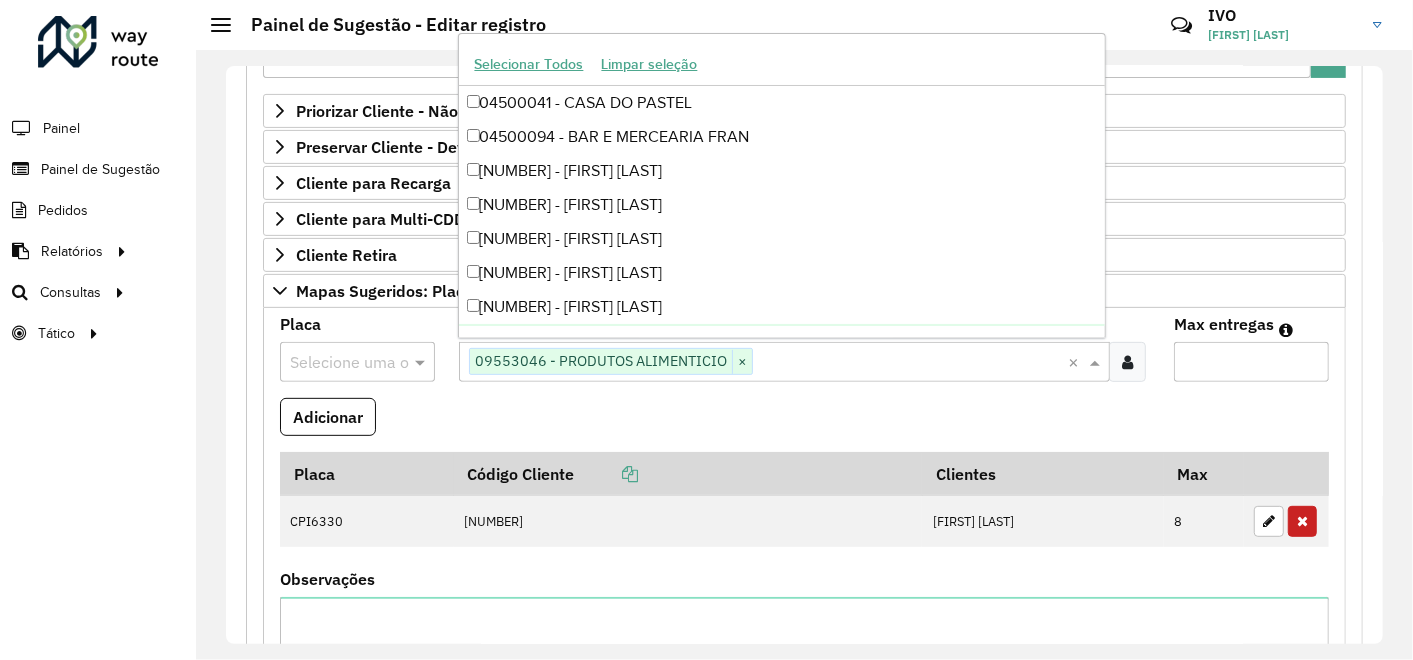 click on "Max entregas" at bounding box center (1251, 362) 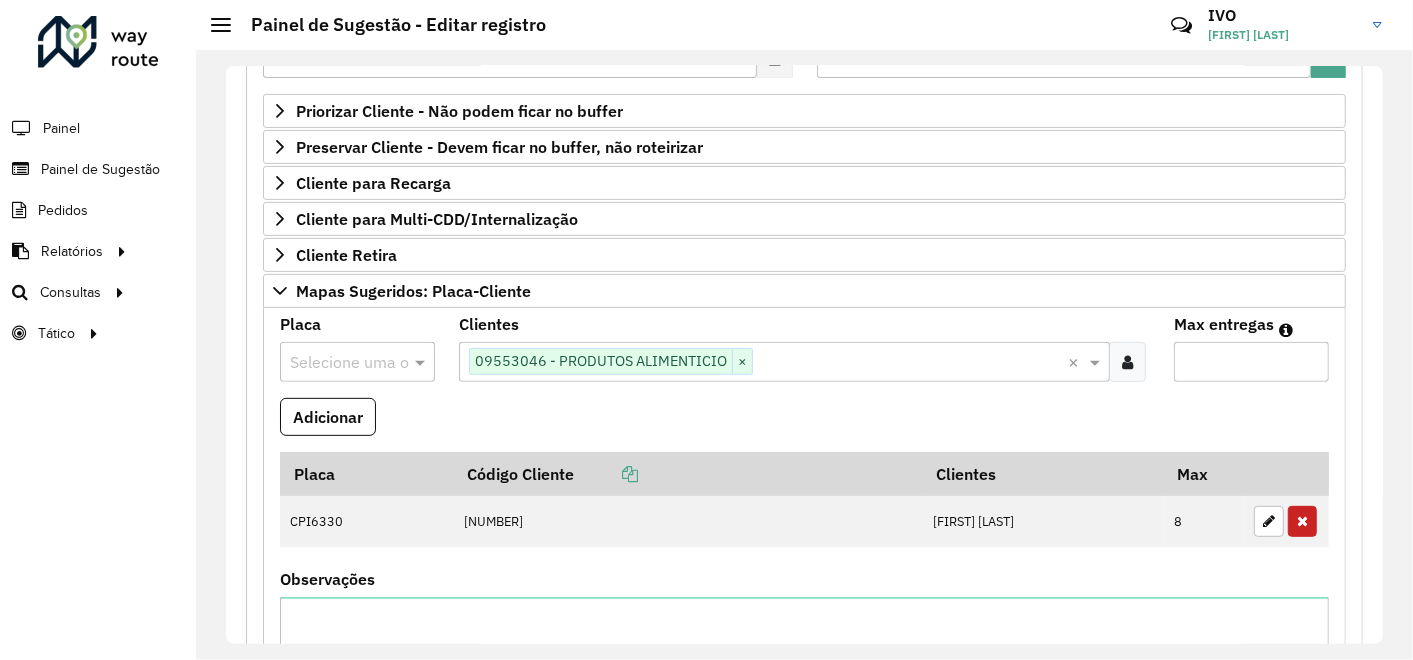 type on "*" 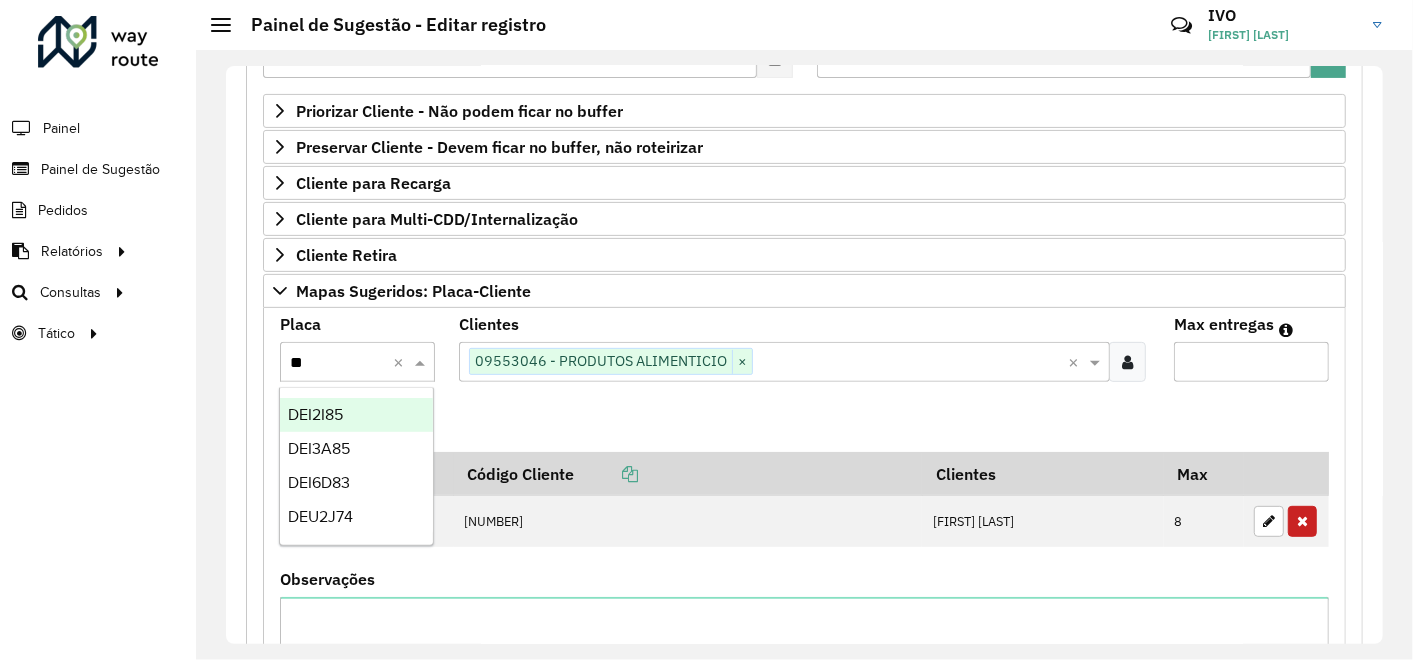 type on "***" 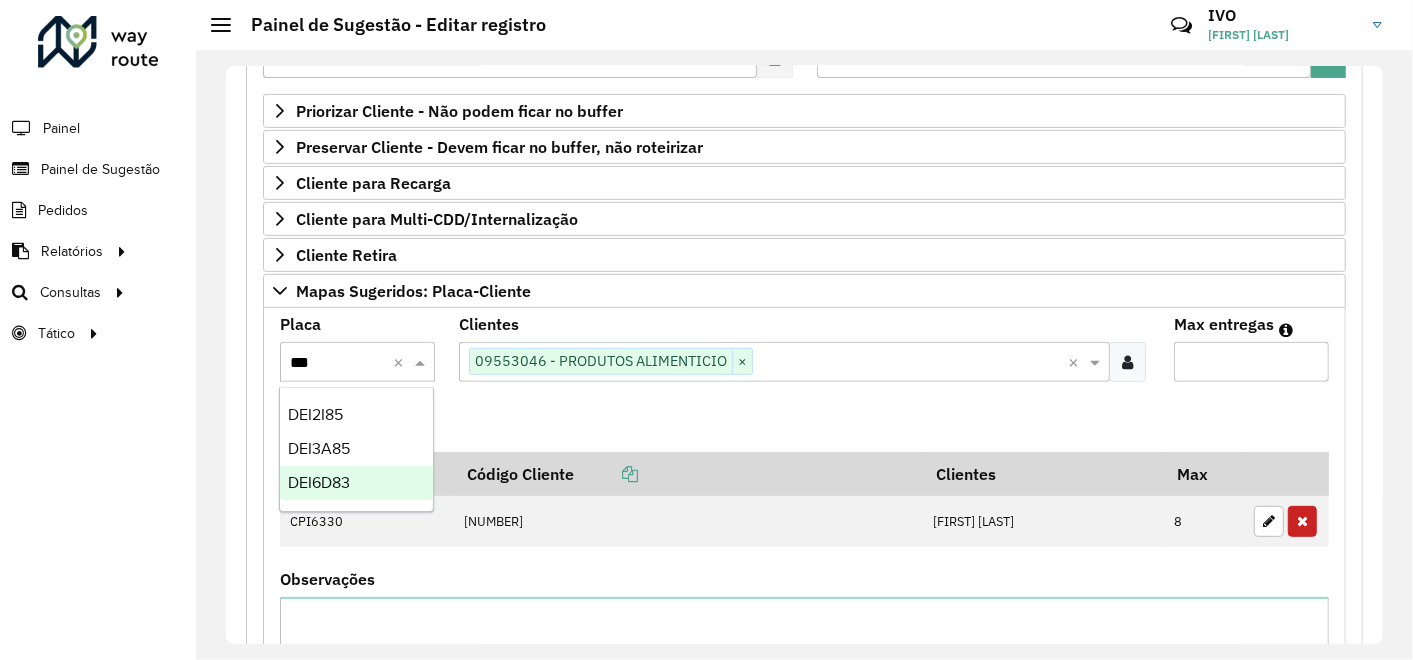 click on "DEI3A85" at bounding box center [319, 448] 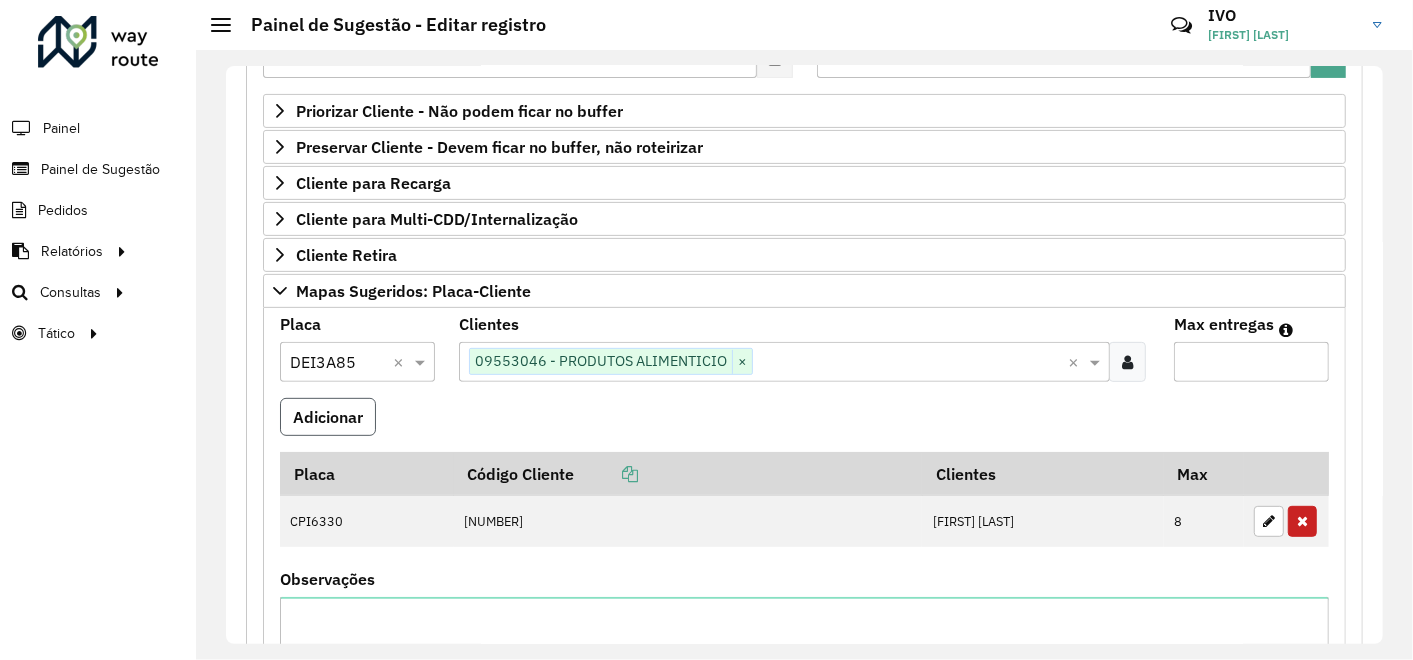 click on "Adicionar" at bounding box center [328, 417] 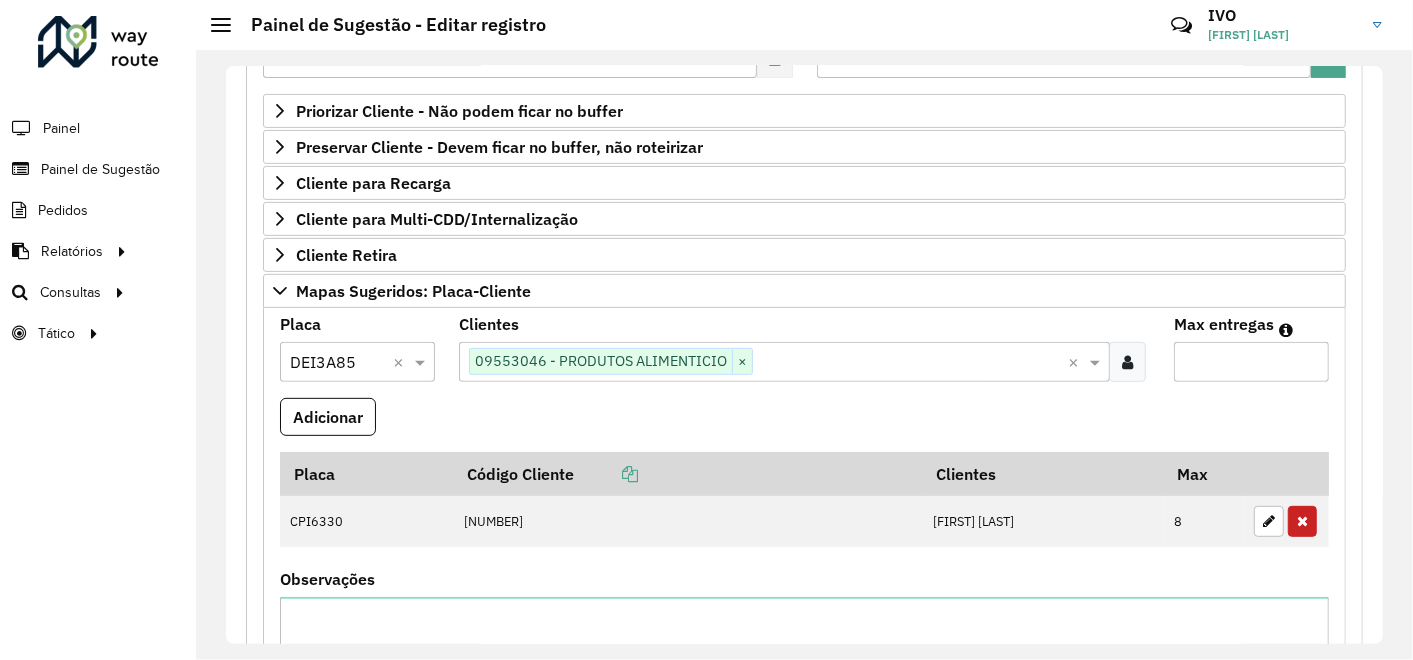 type 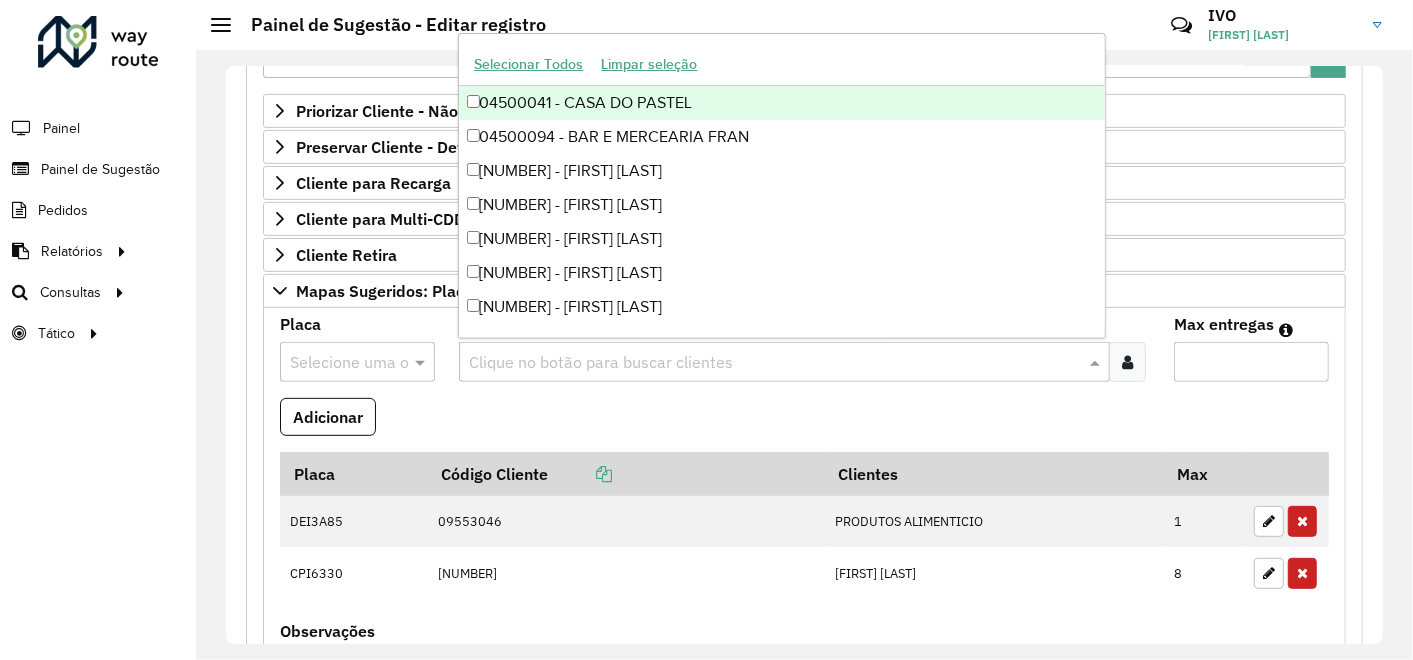 click at bounding box center [774, 363] 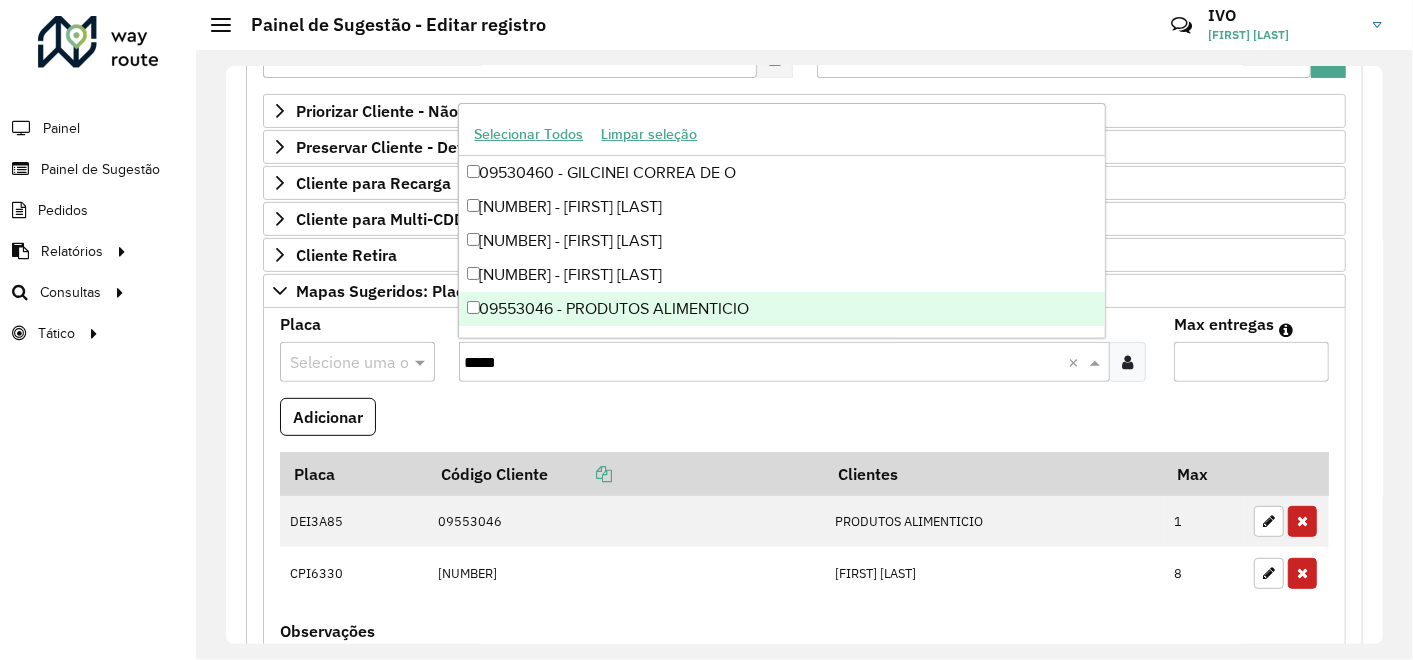 type on "*****" 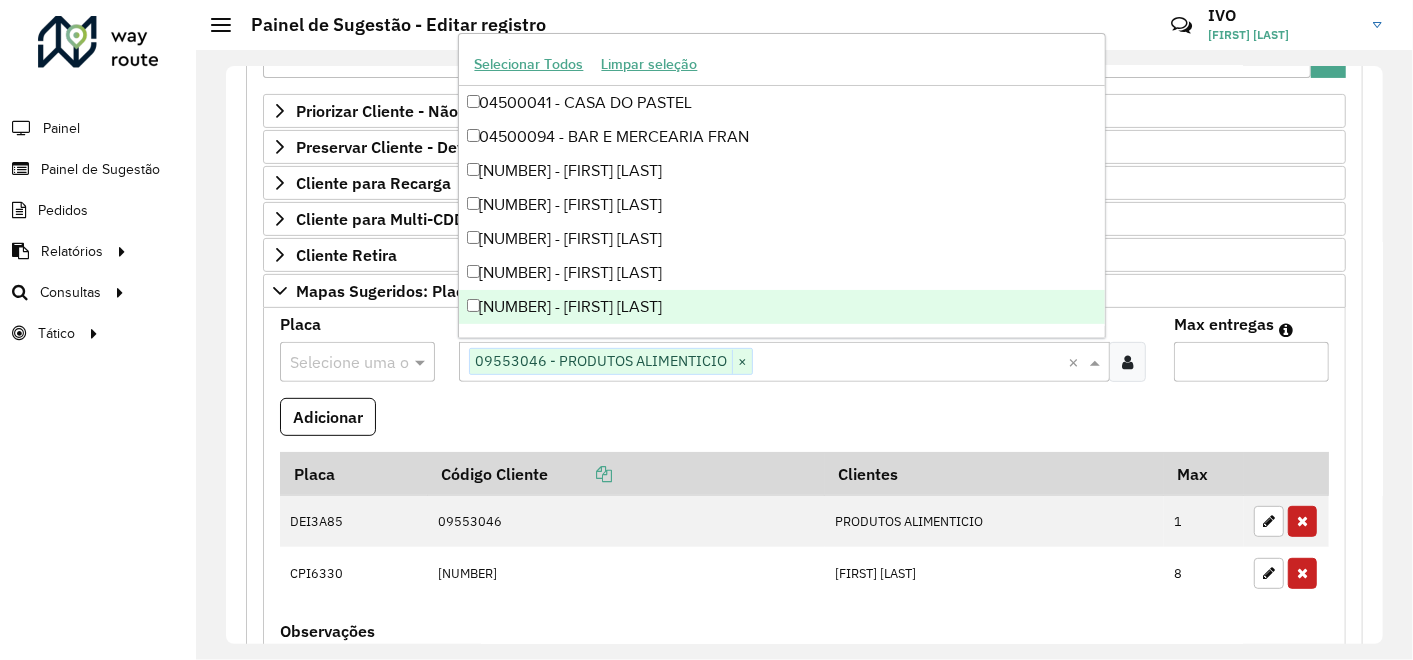 click on "Max entregas" at bounding box center (1251, 362) 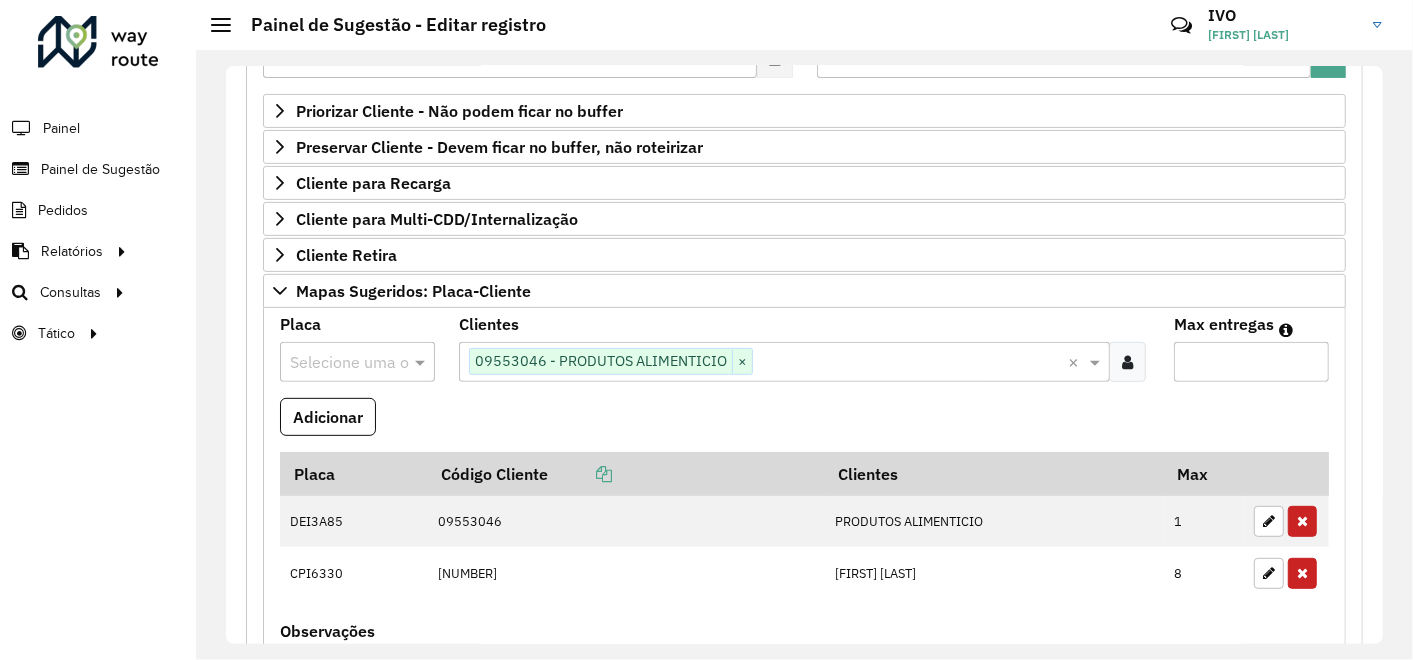 type on "*" 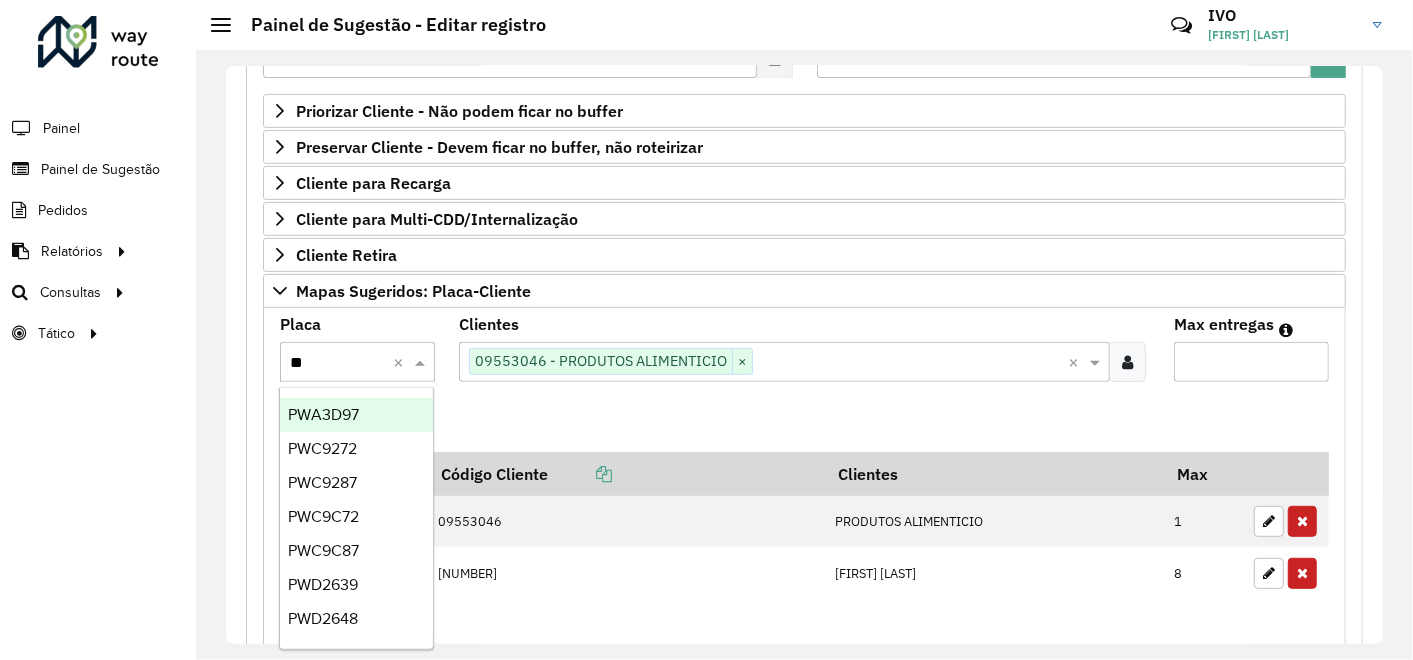 type on "*" 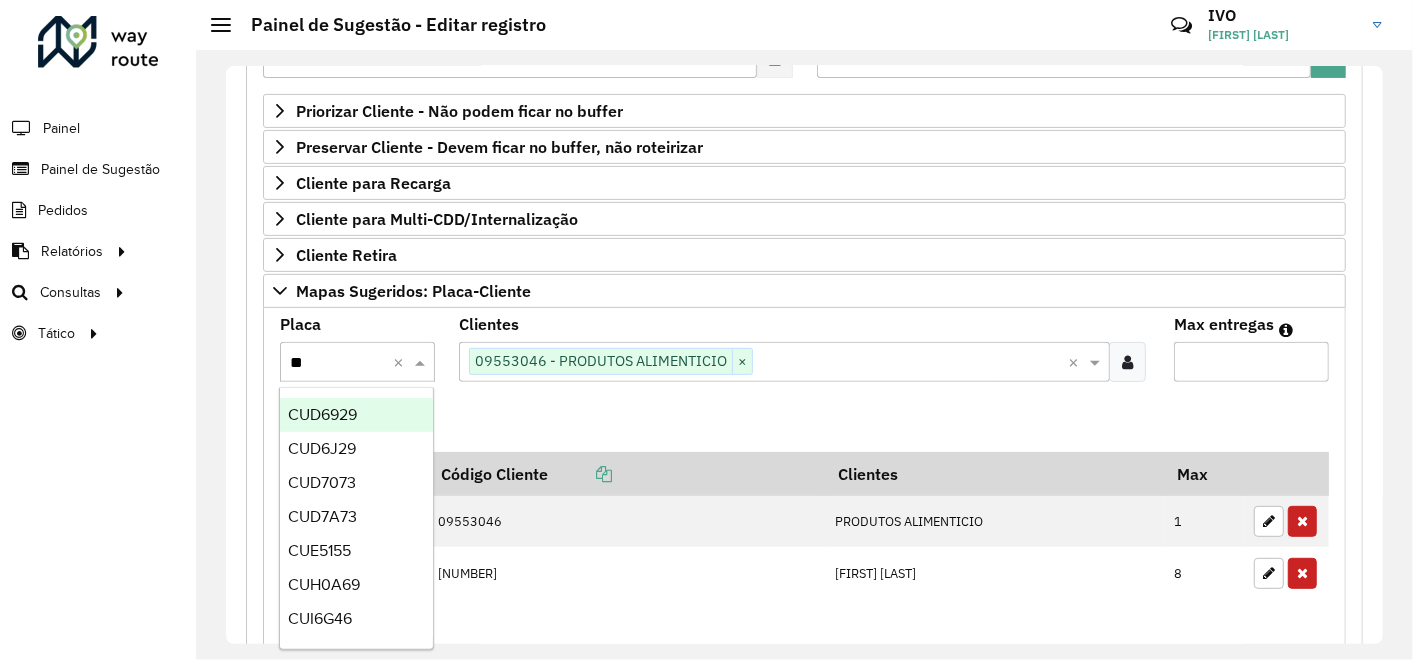 type on "***" 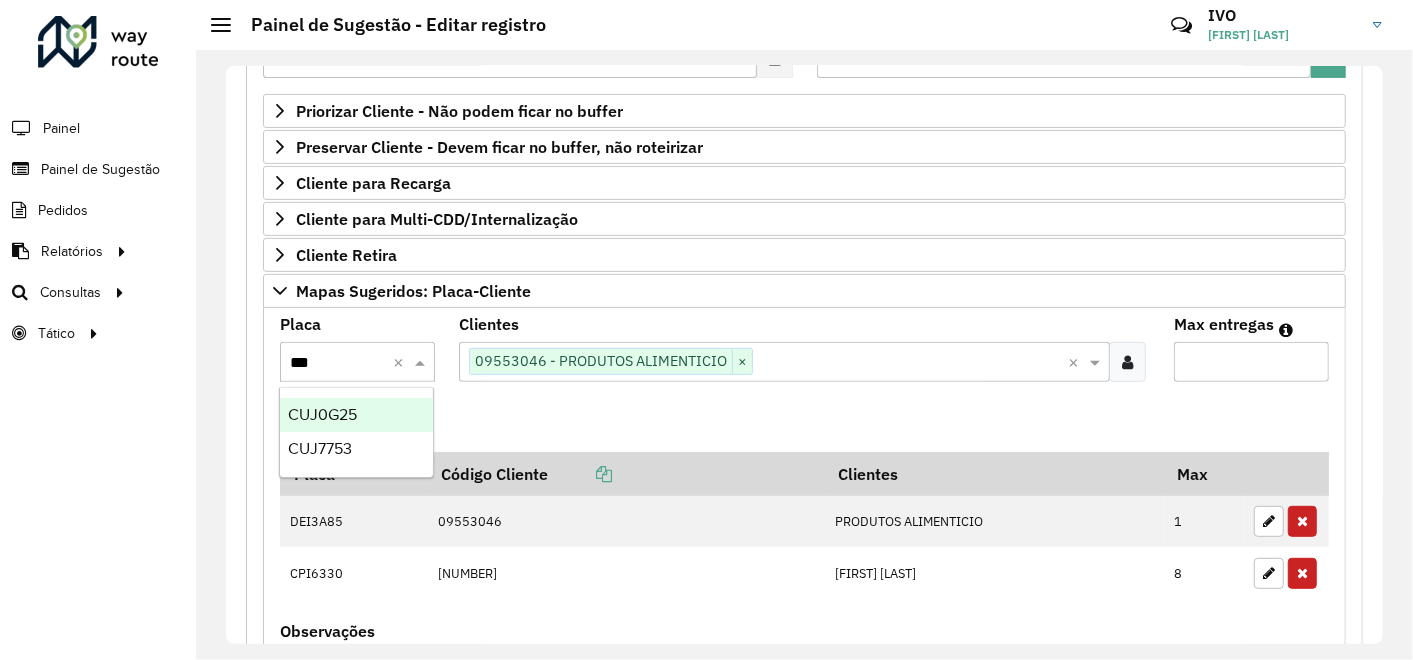 click on "CUJ0G25" at bounding box center [322, 414] 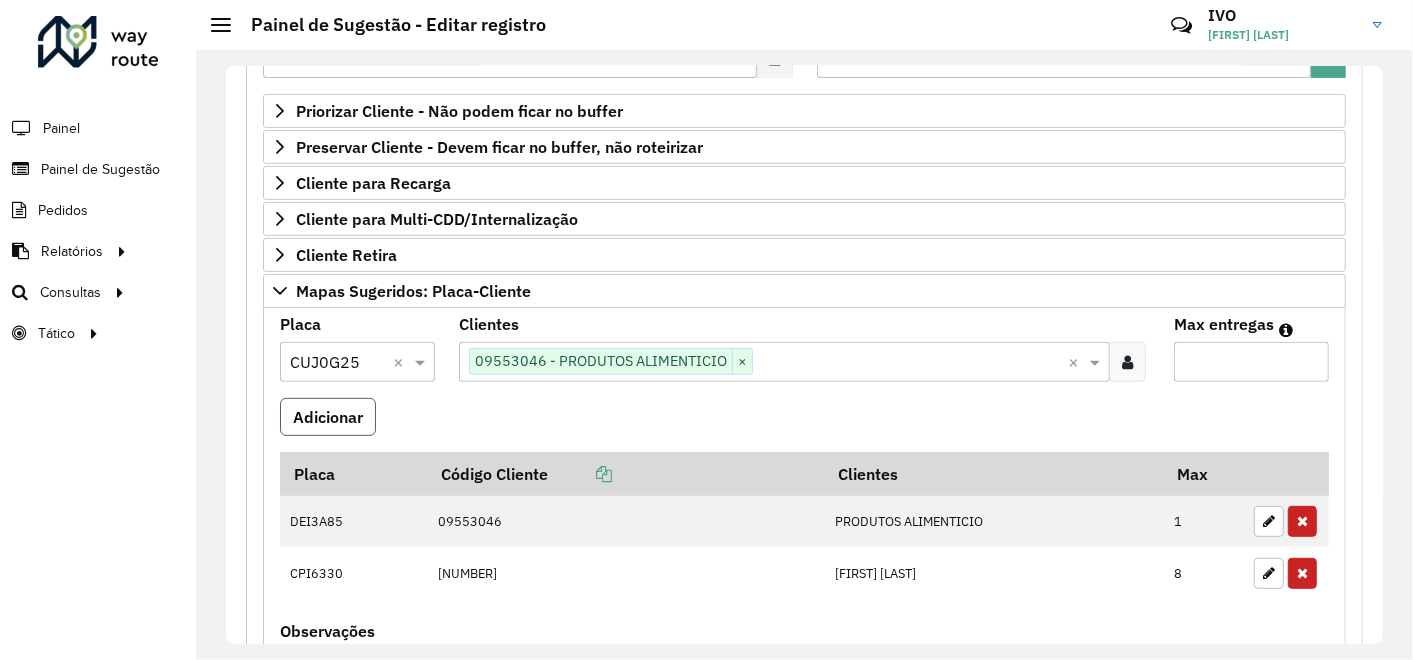 click on "Adicionar" at bounding box center (328, 417) 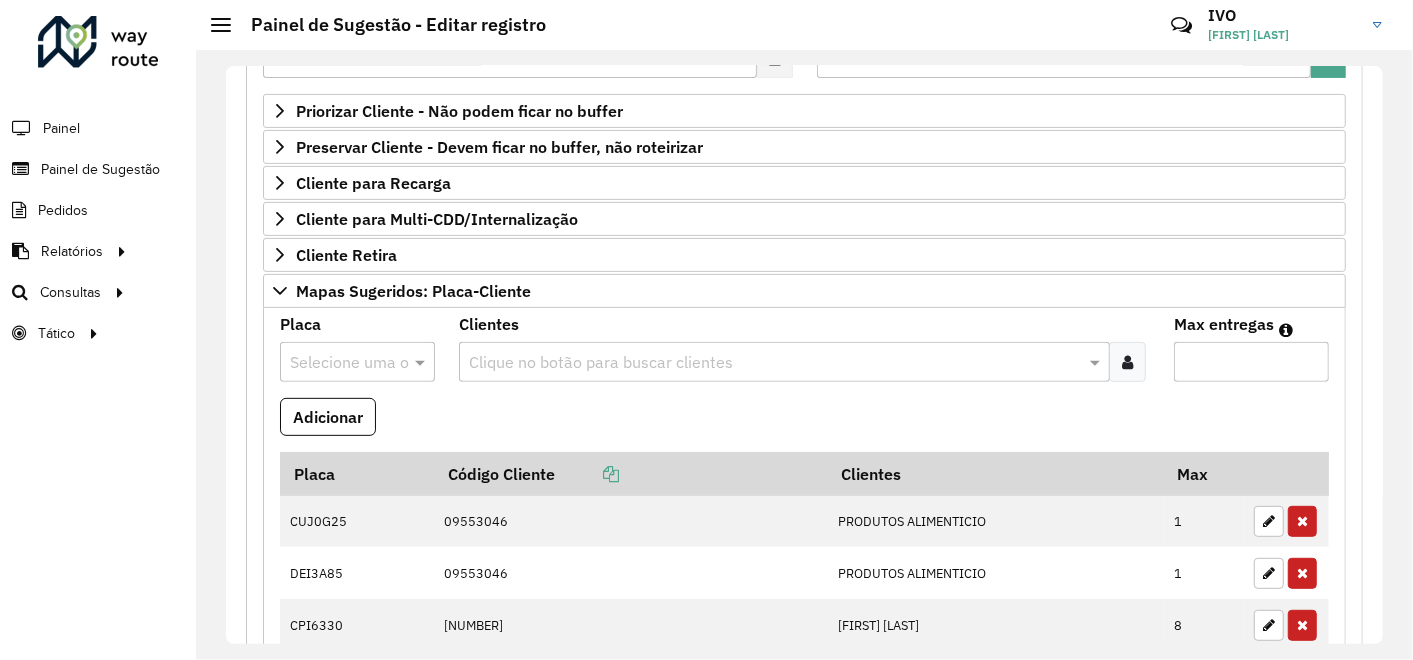 click at bounding box center [774, 363] 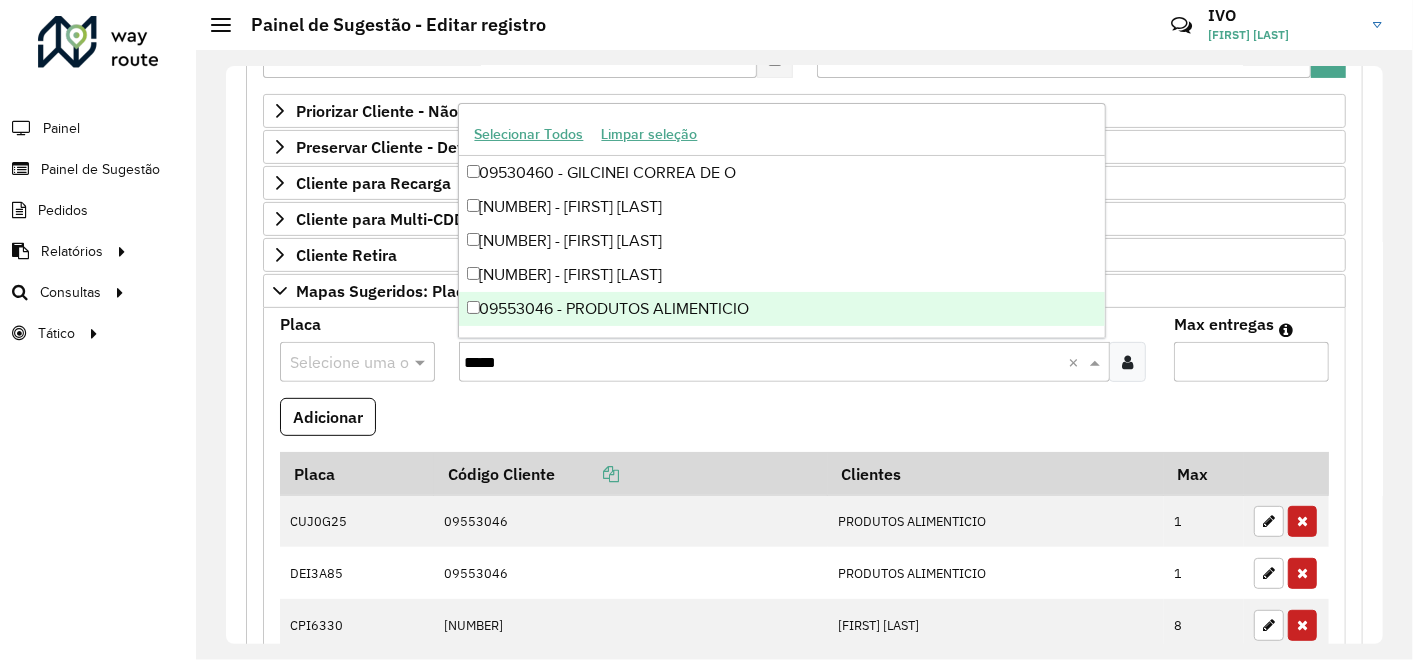type on "*****" 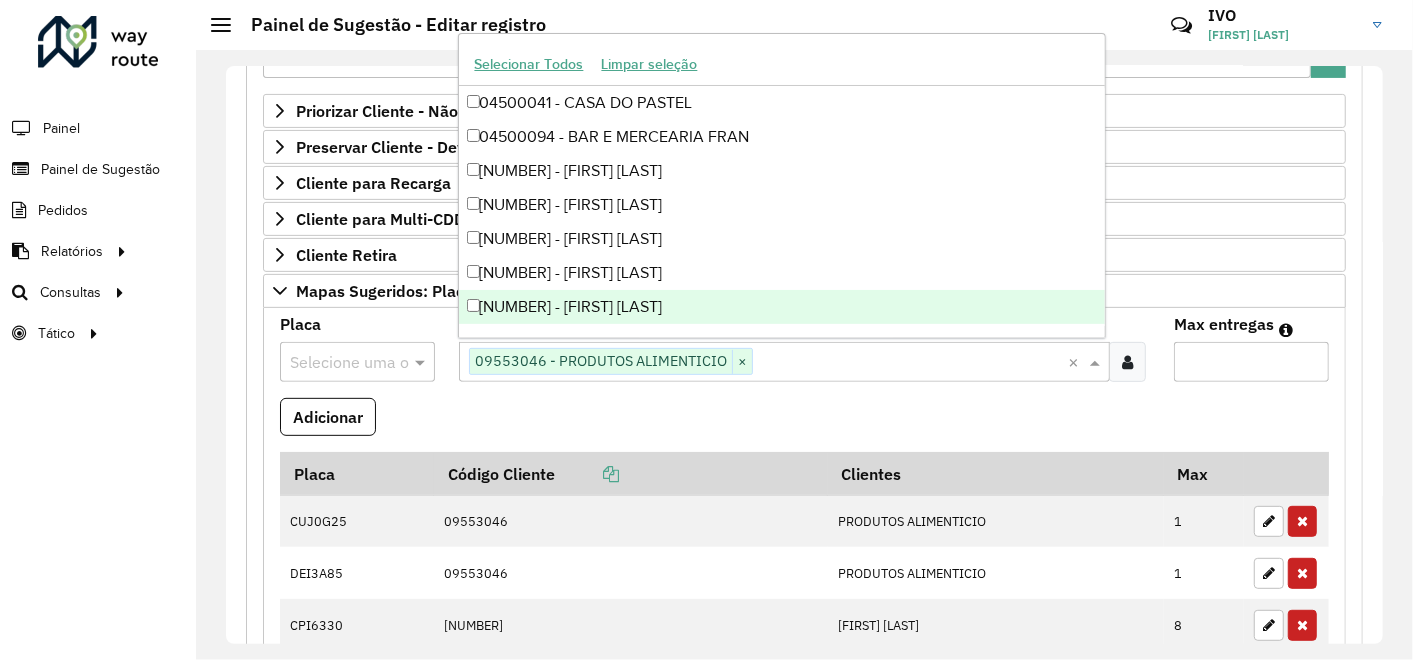 click on "Max entregas" at bounding box center [1251, 362] 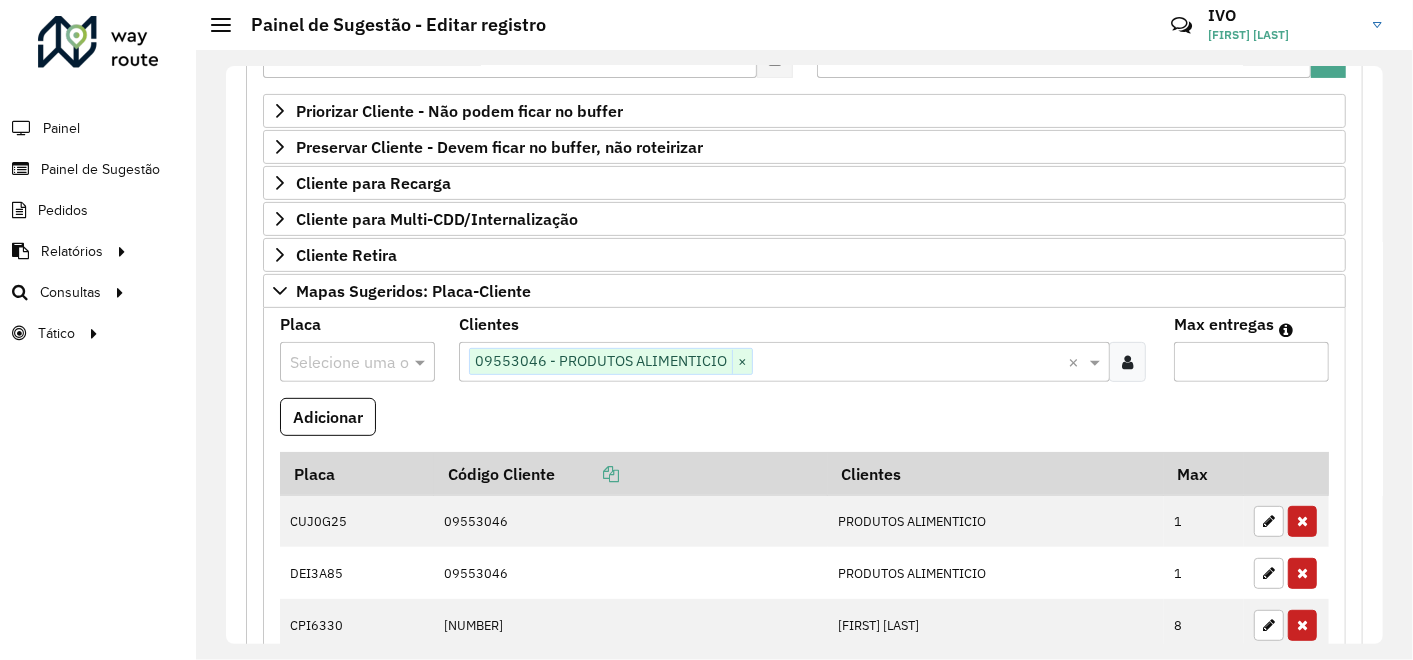 type on "*" 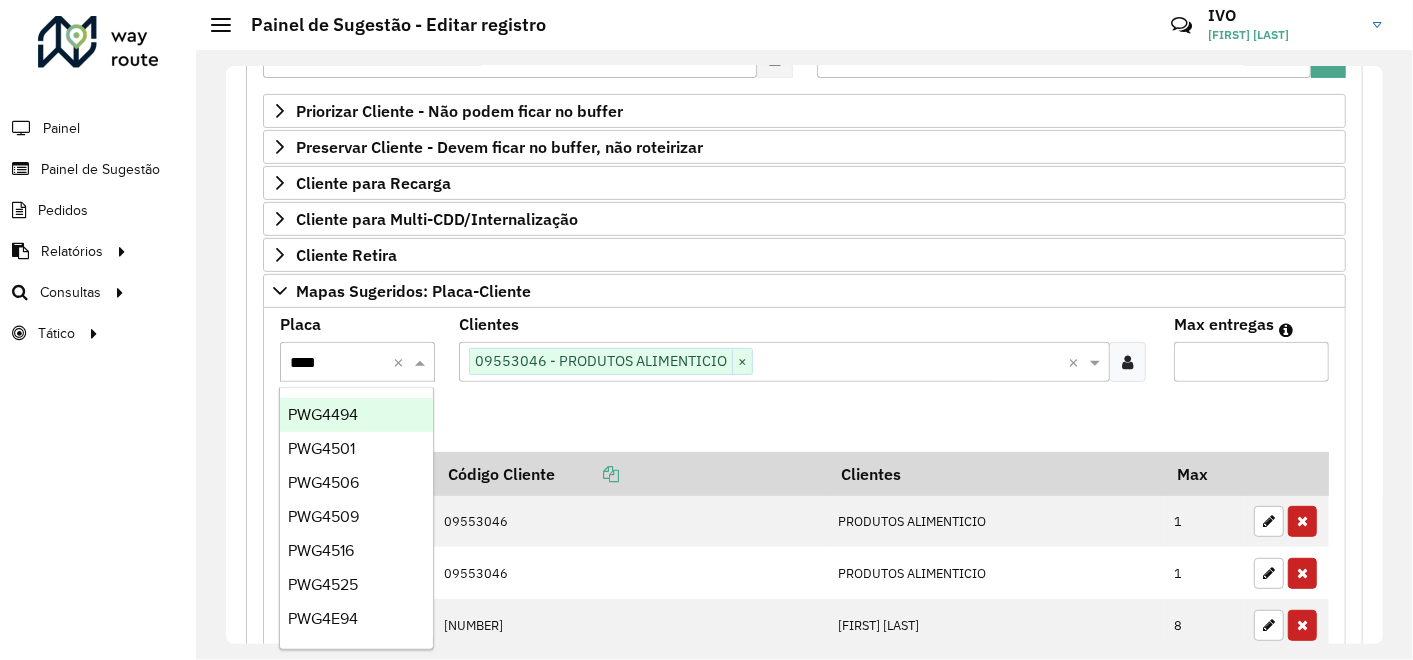 type on "*****" 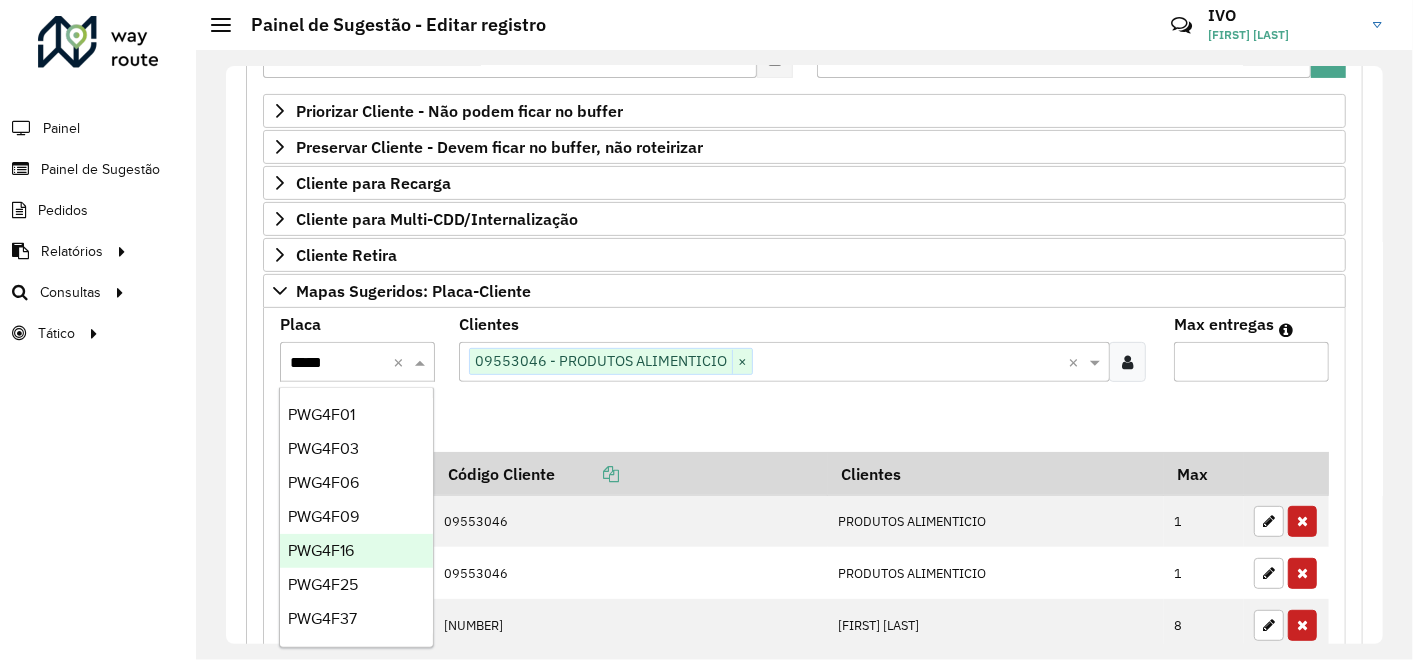 click on "PWG4F16" at bounding box center (321, 550) 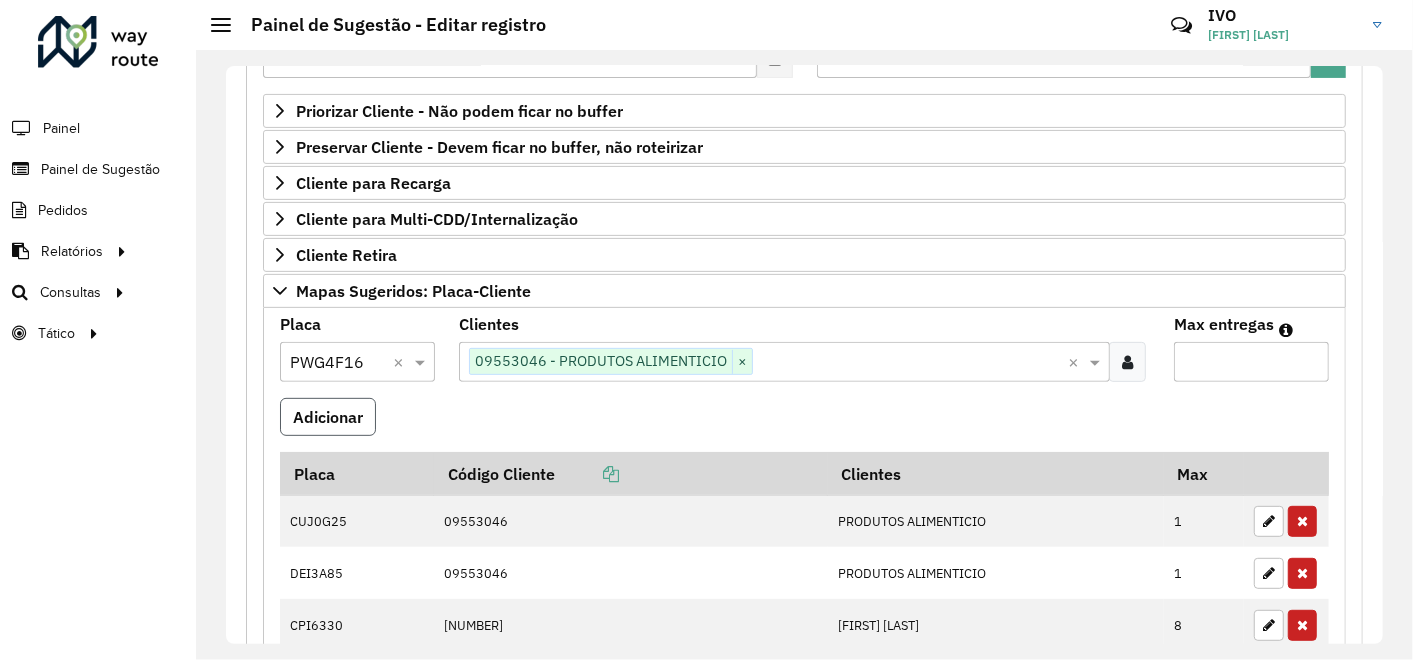click on "Adicionar" at bounding box center (328, 417) 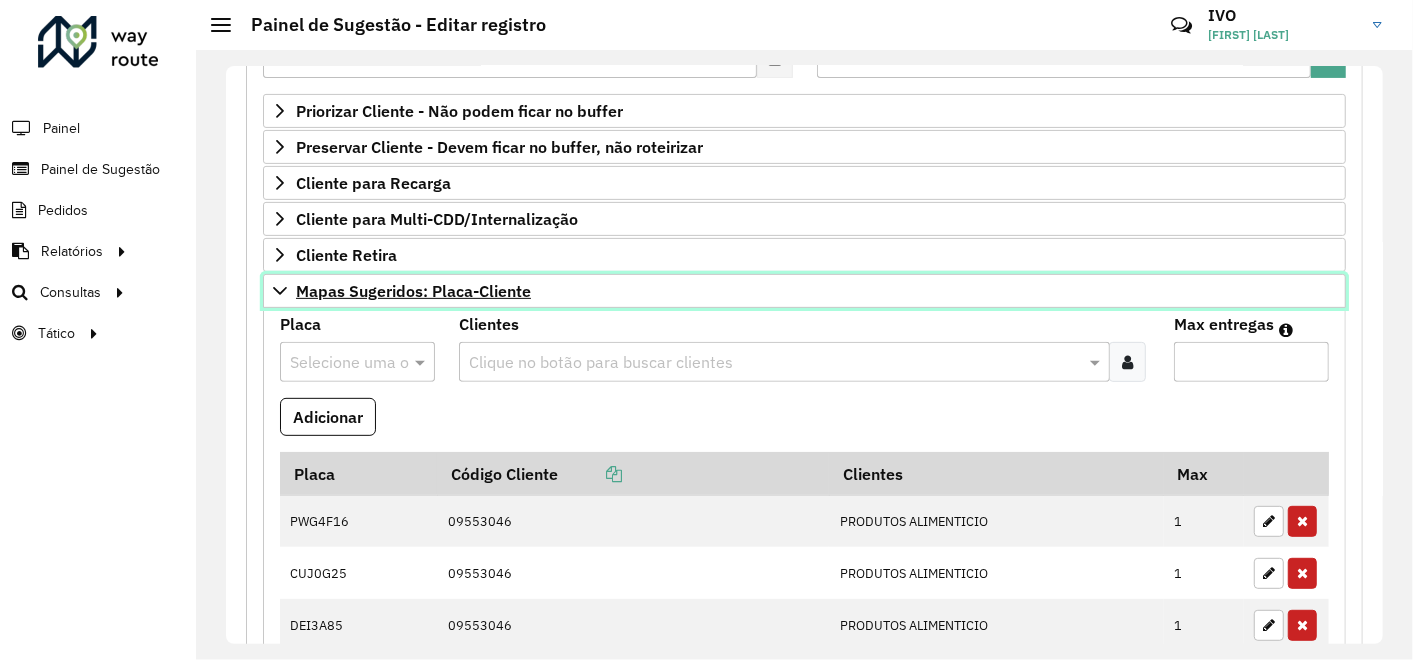 click on "Mapas Sugeridos: Placa-Cliente" at bounding box center [413, 291] 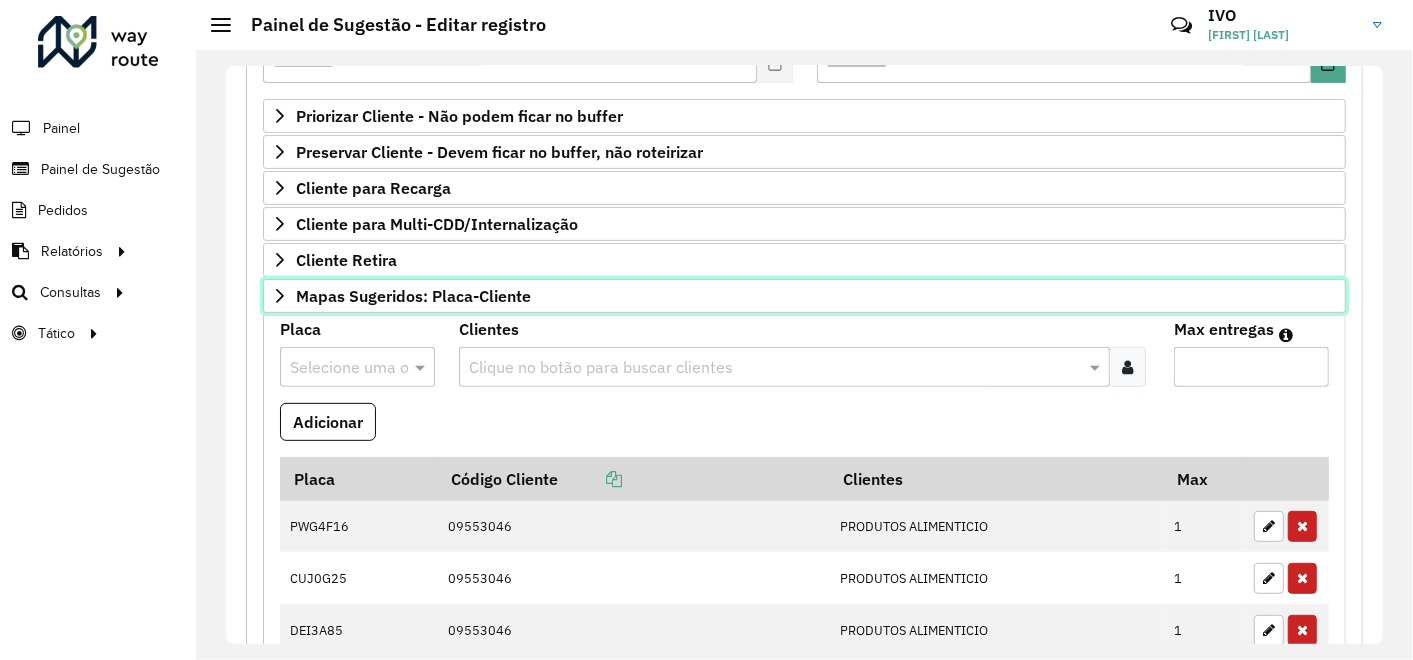 scroll, scrollTop: 328, scrollLeft: 0, axis: vertical 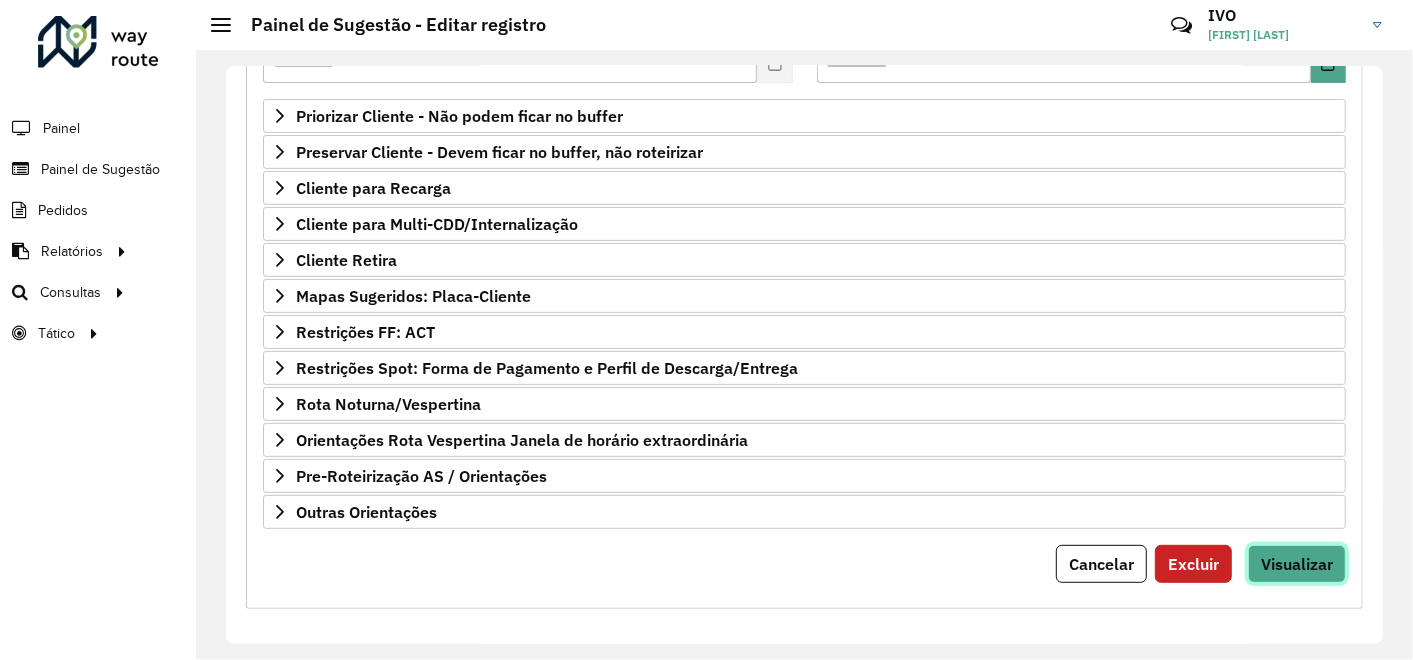 click on "Visualizar" at bounding box center [1297, 564] 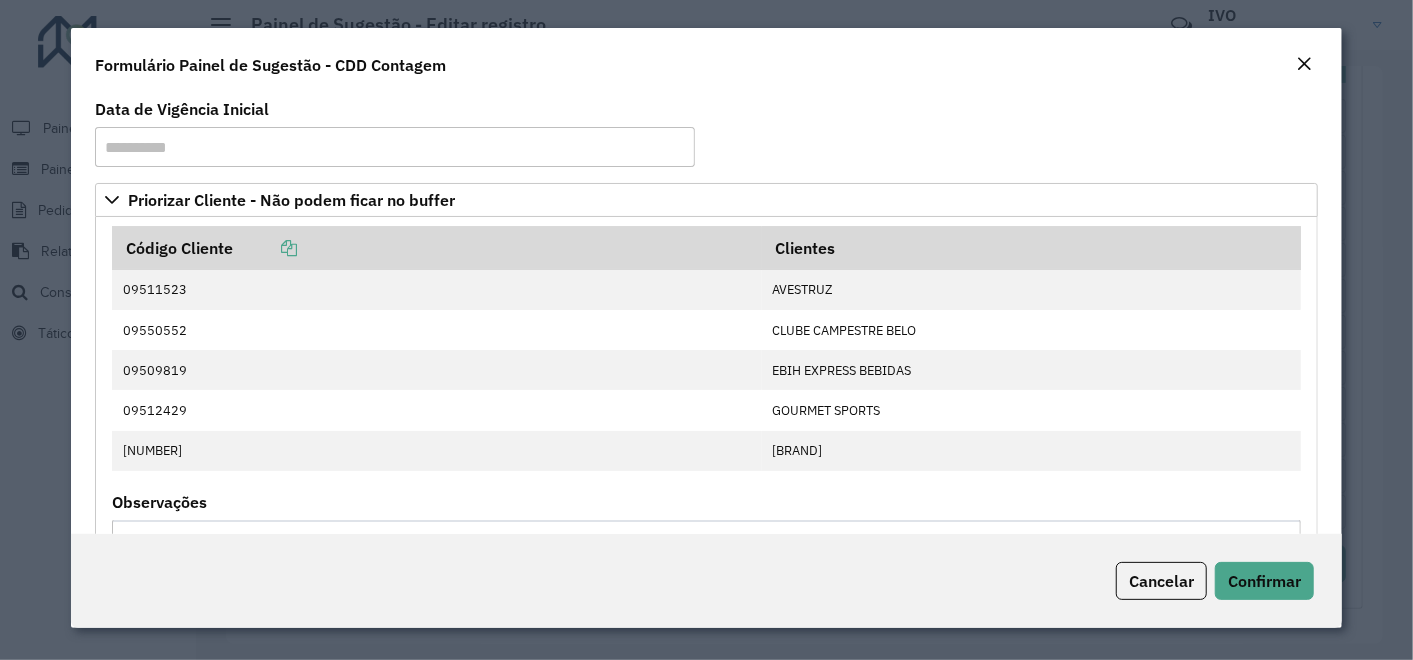 click on "Aguarde...  Pop-up bloqueado!  Seu navegador bloqueou automáticamente a abertura de uma nova janela.   Acesse as configurações e adicione o endereço do sistema a lista de permissão.   Fechar  Roteirizador AmbevTech Painel Painel de Sugestão Pedidos Relatórios Clientes Clientes fora malha Edição tempo atendimento Indicadores roteirização Pedidos agrupados Pedidos não Roteirizados Romaneio Roteirização Setor Veículos Consultas Roteirização Setores Tático Análise de Sessões Service Time Painel de Sugestão - Editar registro  Críticas? Dúvidas? Elogios? Sugestões? Entre em contato conosco!  [FIRST] [LAST]  Selecione um depósito  * Selecione uma opção × CDD Contagem Formulário Painel de Sugestão
Cadastro Painel de sugestão de roteirização:
Informe a data de inicio, fim e preencha corretamente os campos abaixo.
Ao final, você irá pré-visualizar o formulário antes de concluir o cadastro.
* × 1" at bounding box center [706, 330] 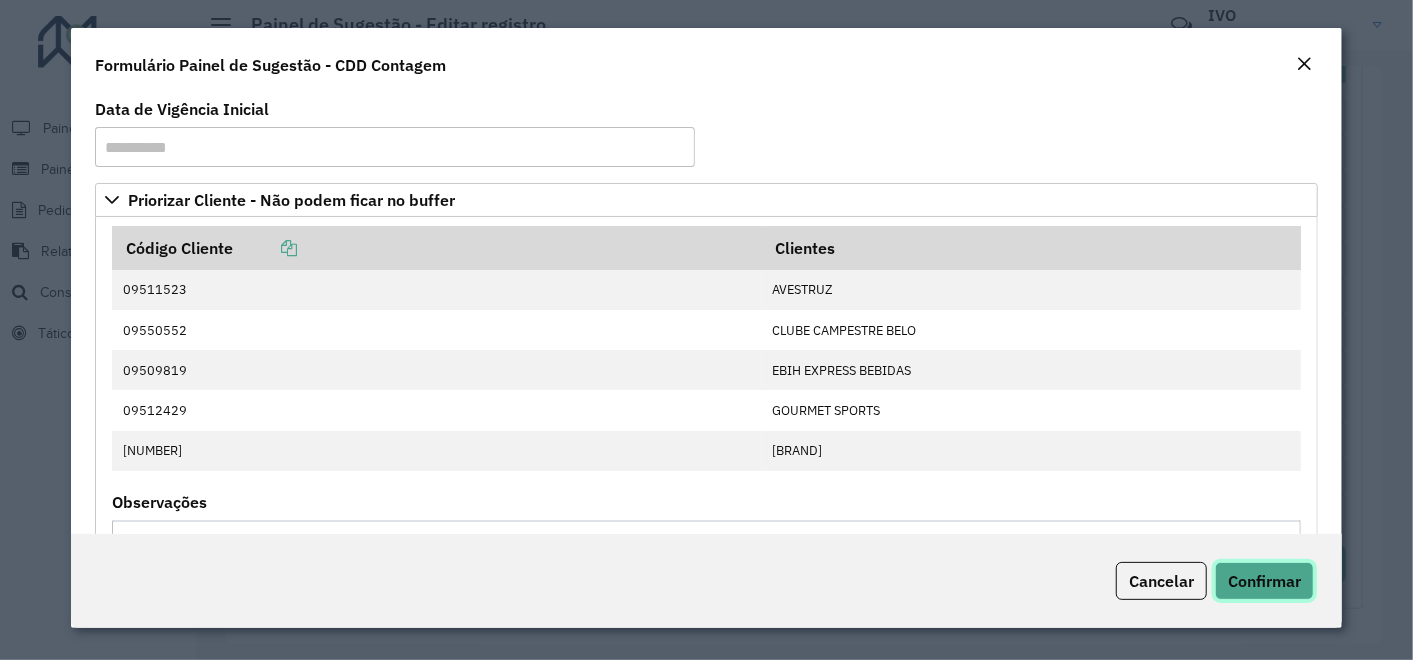 click on "Confirmar" 